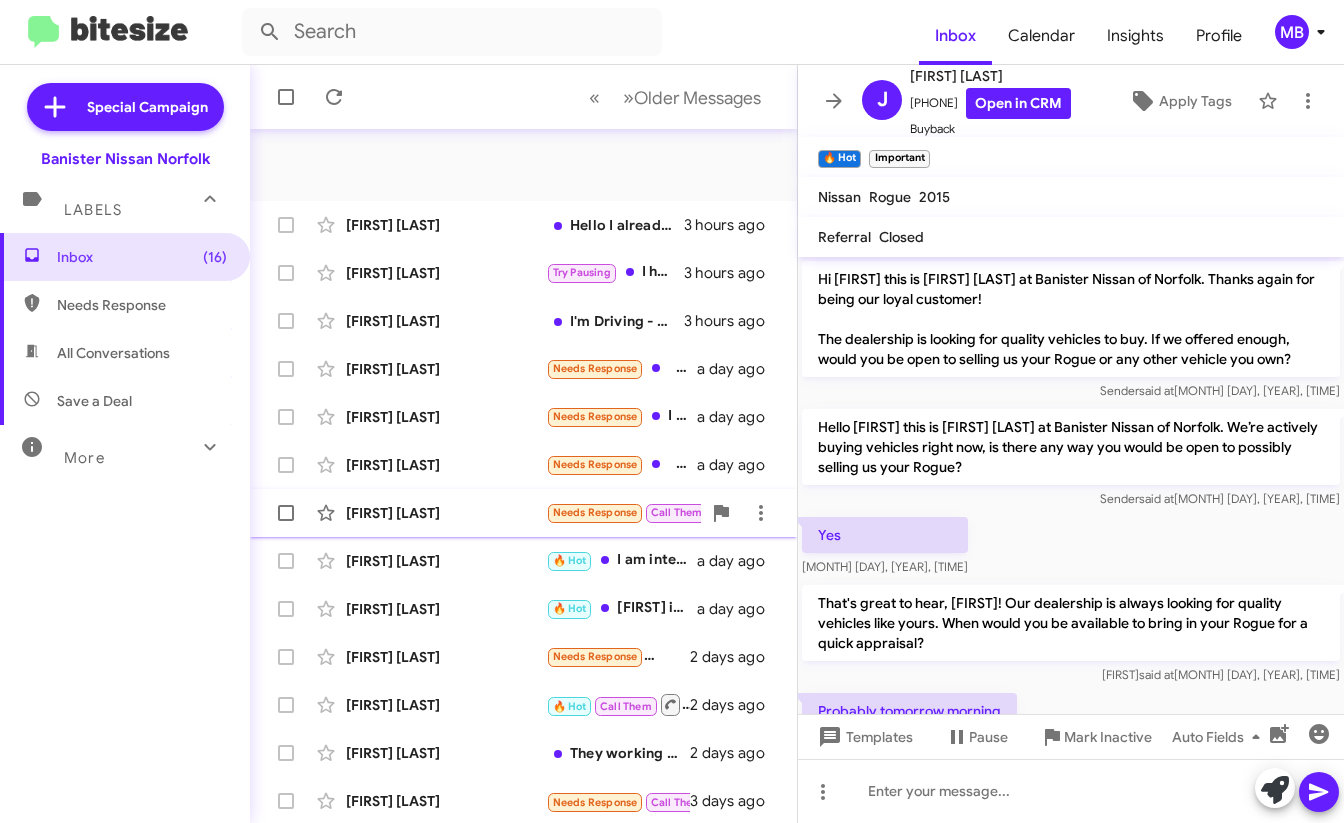 scroll, scrollTop: 0, scrollLeft: 0, axis: both 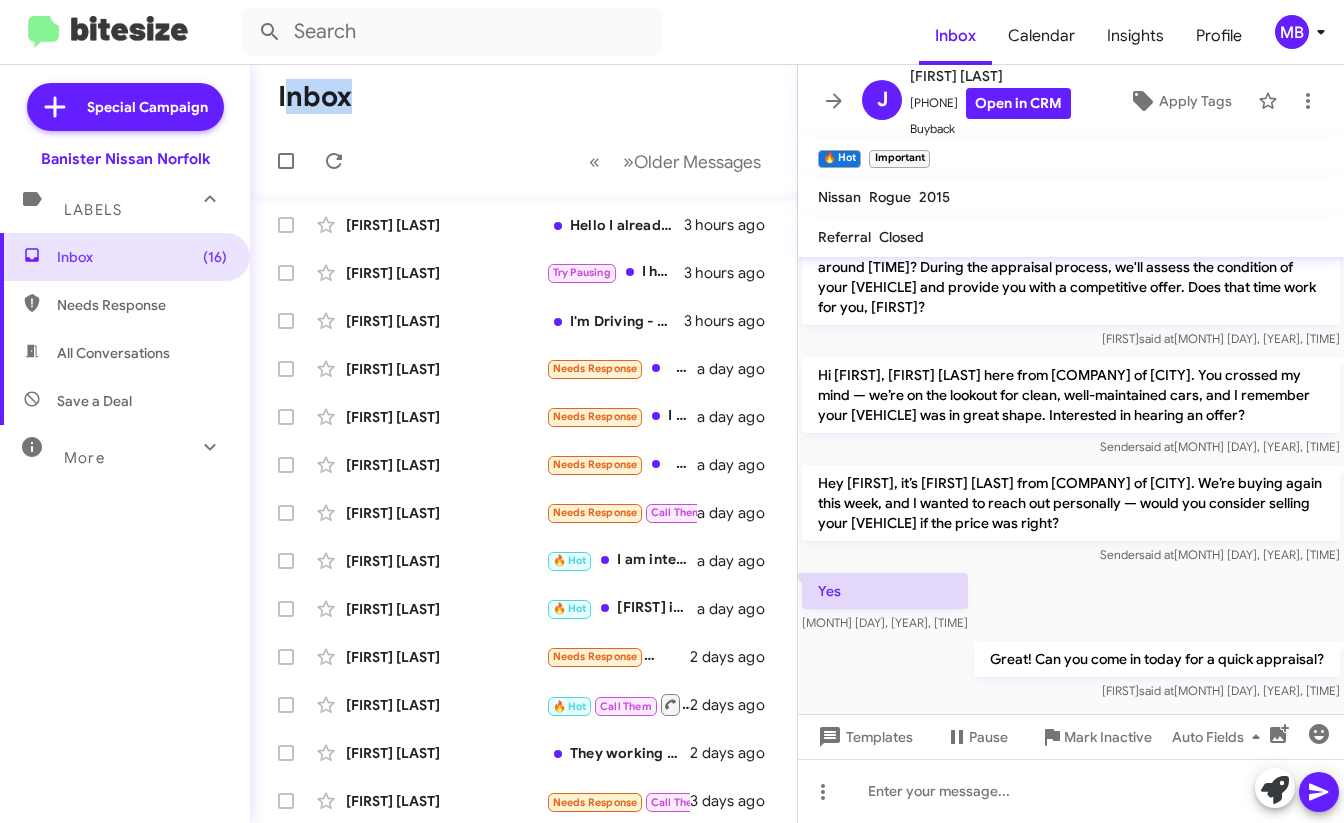 drag, startPoint x: 510, startPoint y: 129, endPoint x: 283, endPoint y: 100, distance: 228.84492 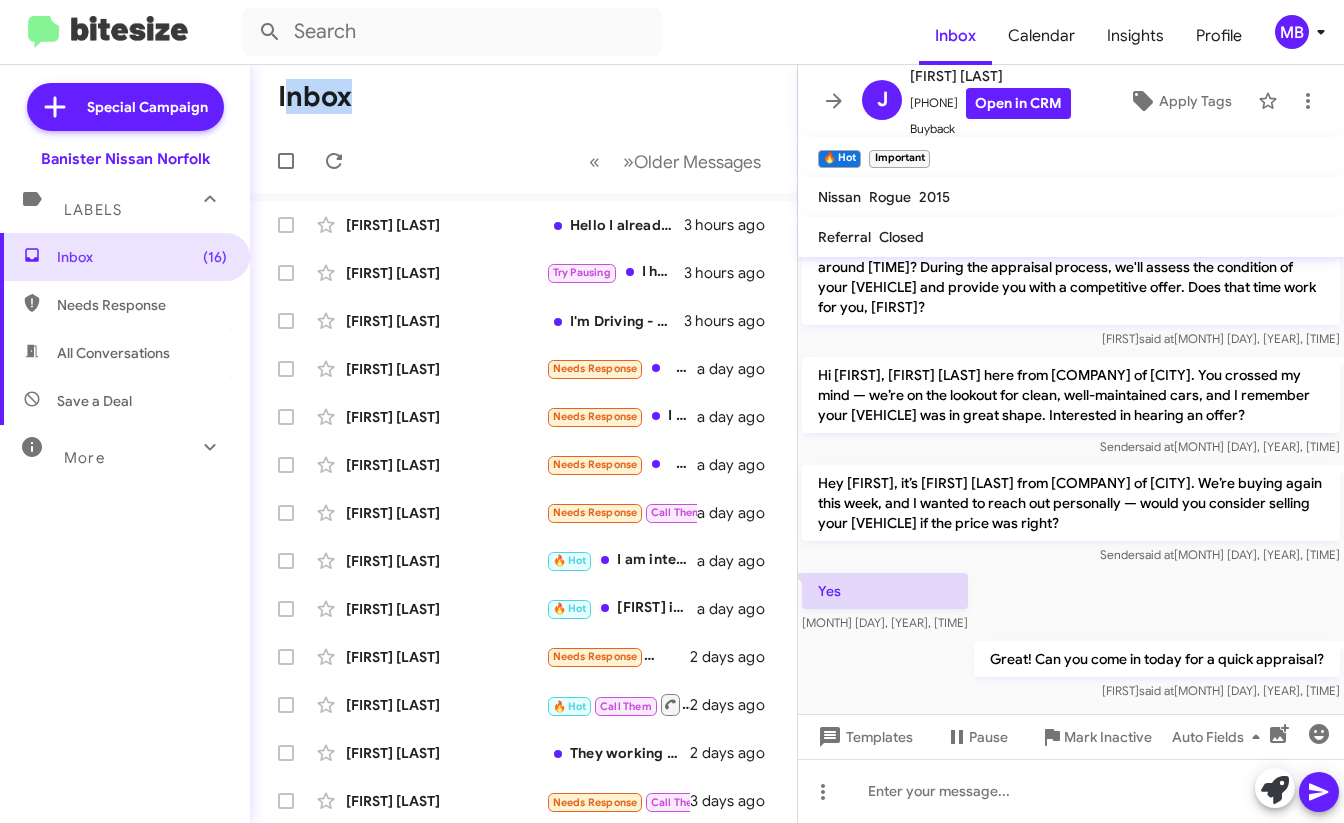 click on "Inbox   « Previous » Next   Older Messages" 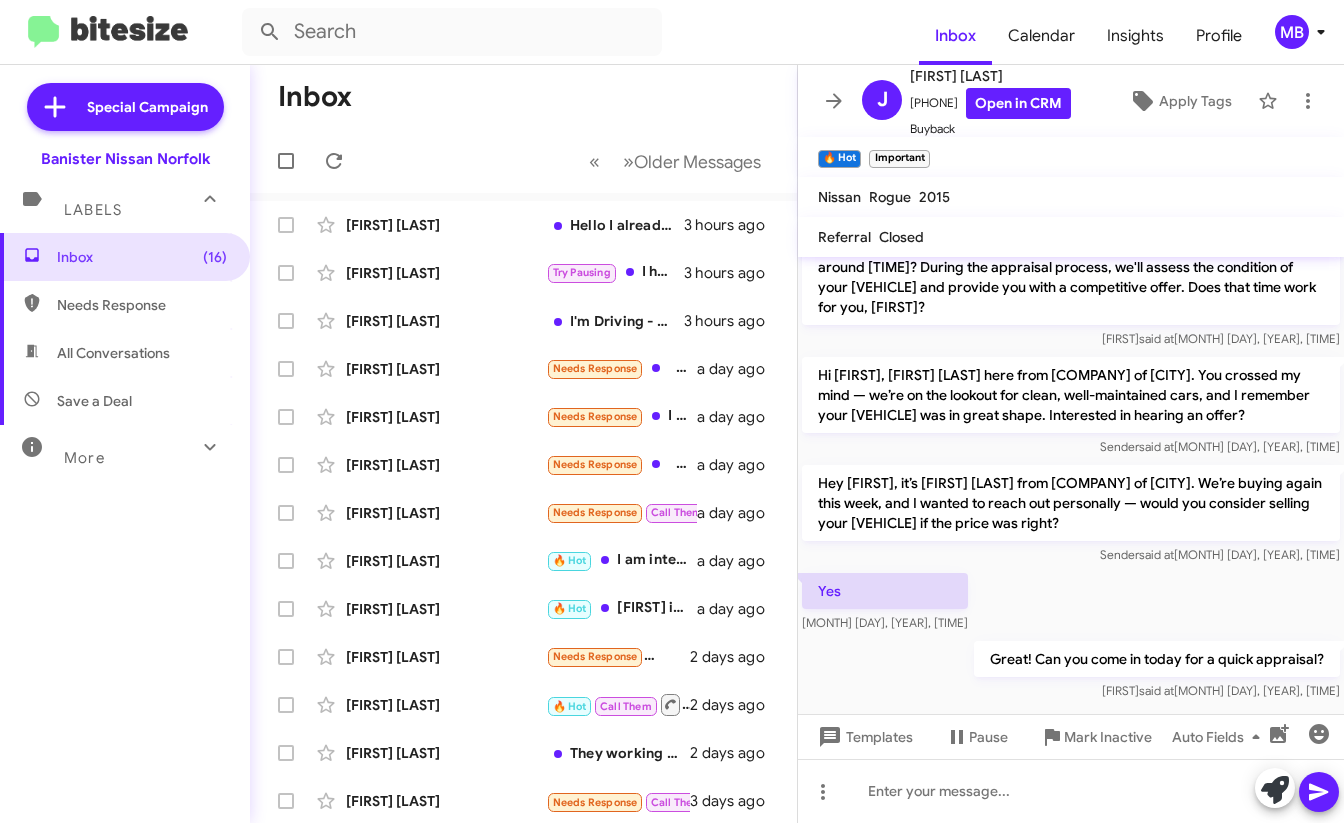 click on "Inbox" 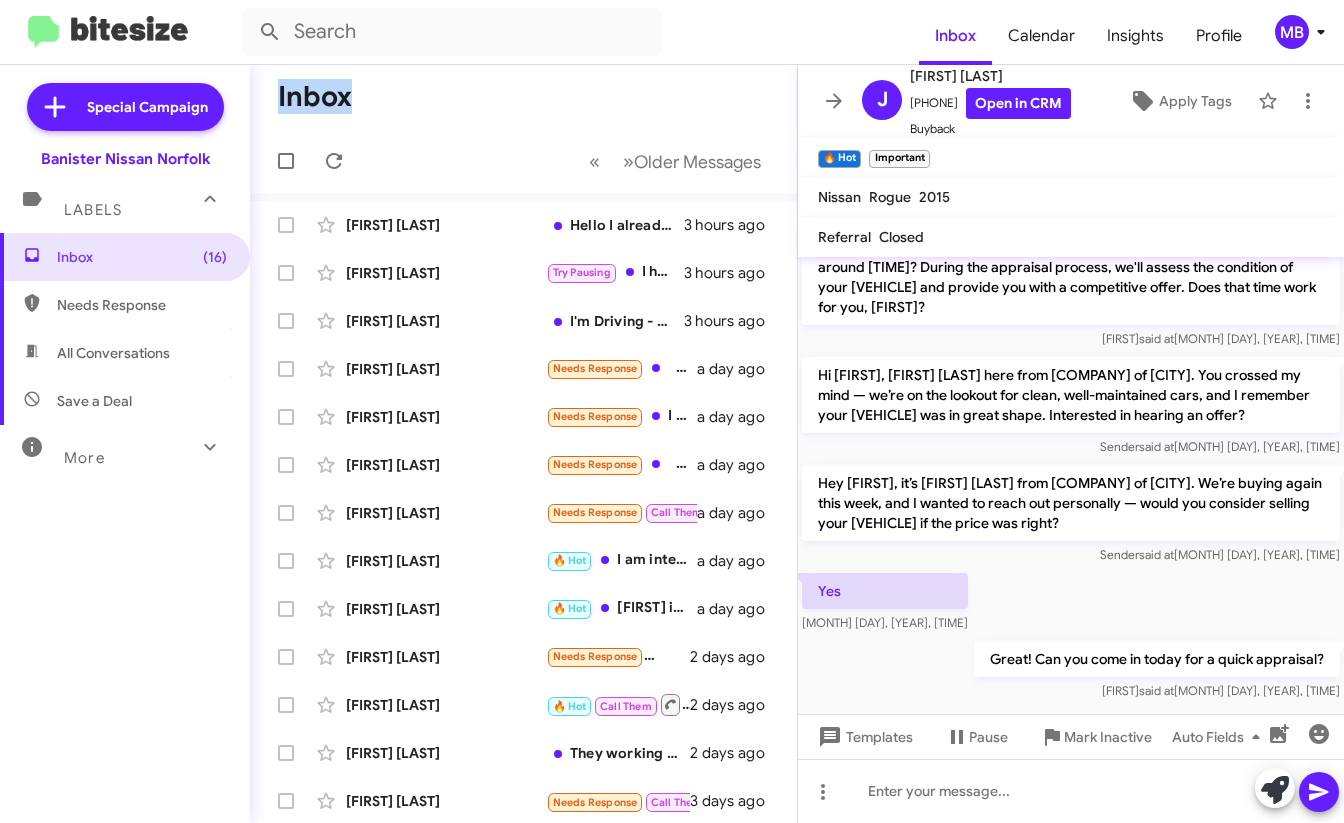 click on "Inbox" 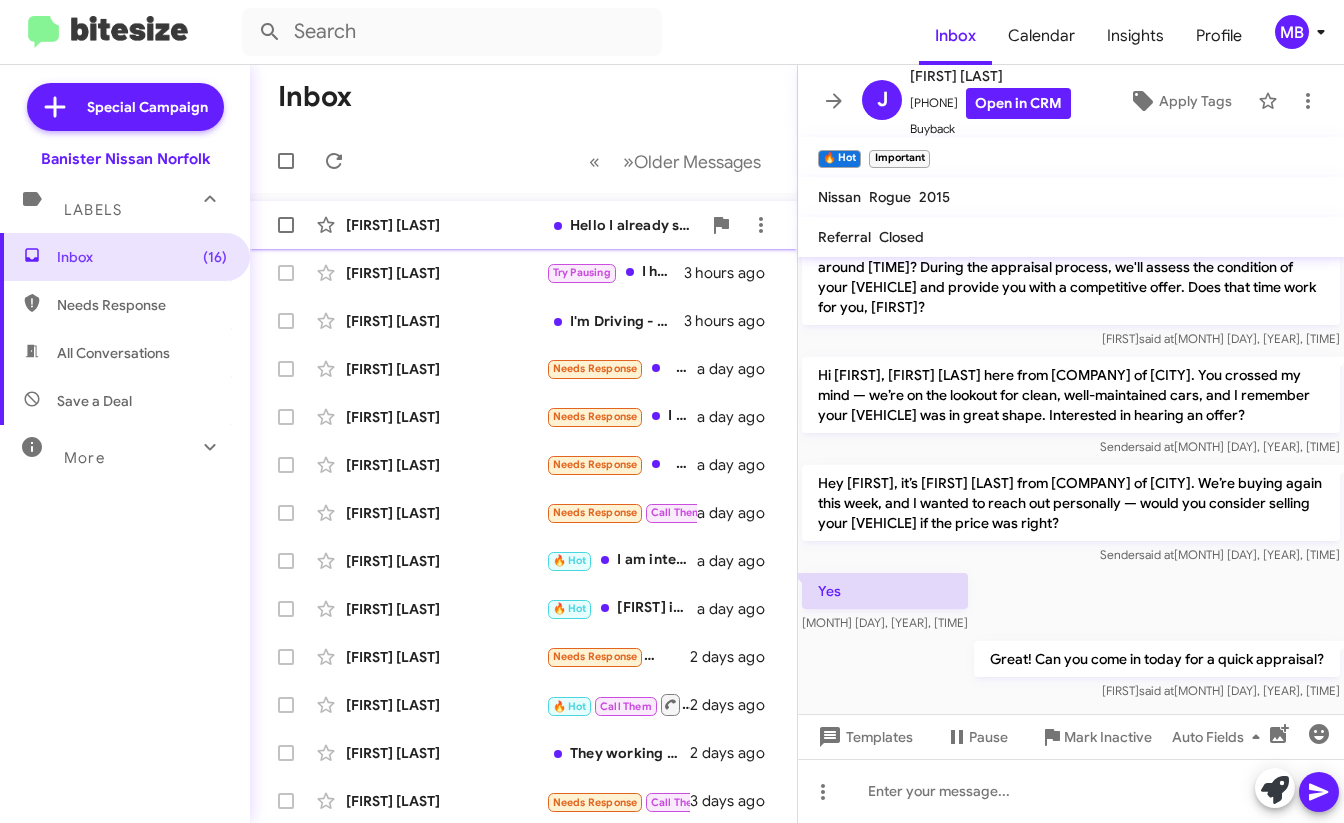 click on "[FIRST] [LAST] Hello I already spoke with [FIRST]. Waiting to see how these tariffs will affect economy. [TIME_AGO]" 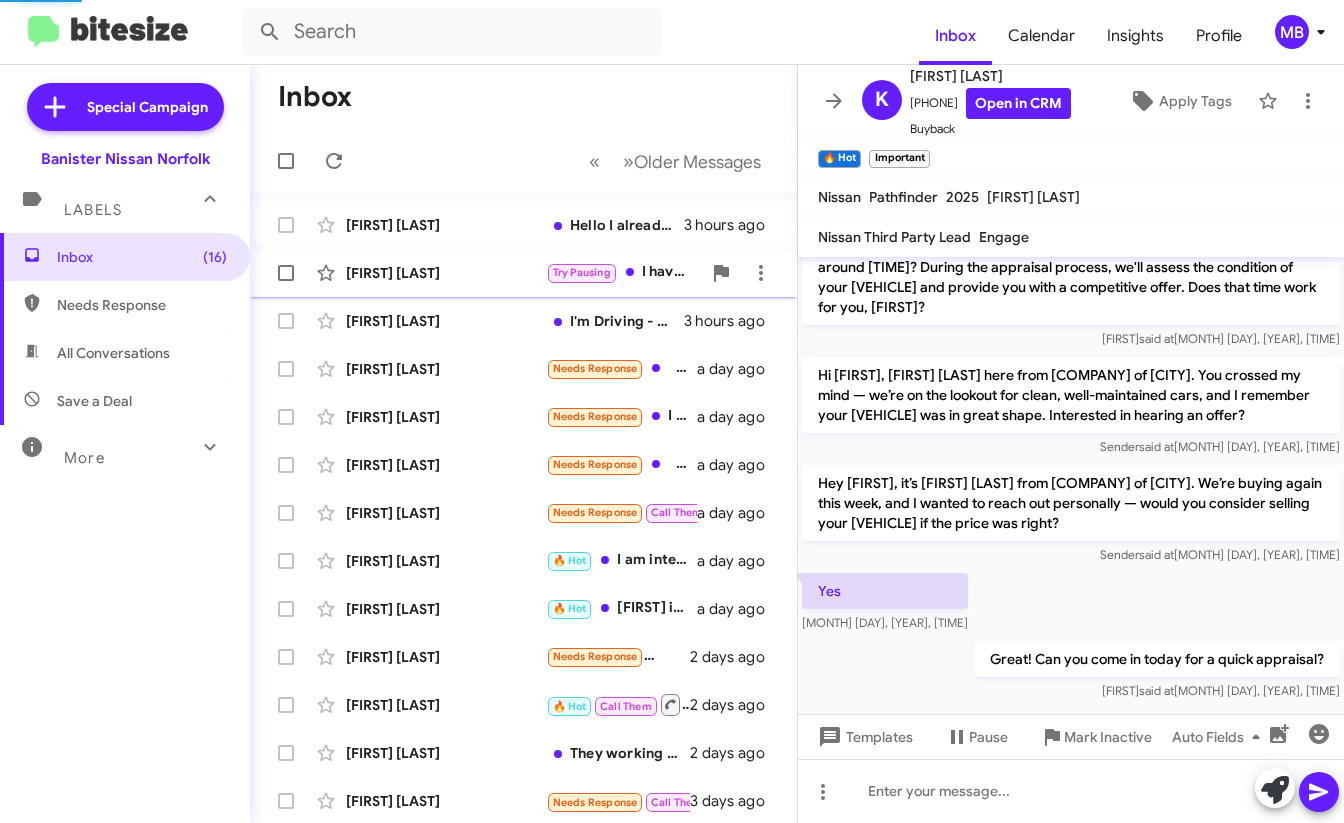 scroll, scrollTop: 0, scrollLeft: 0, axis: both 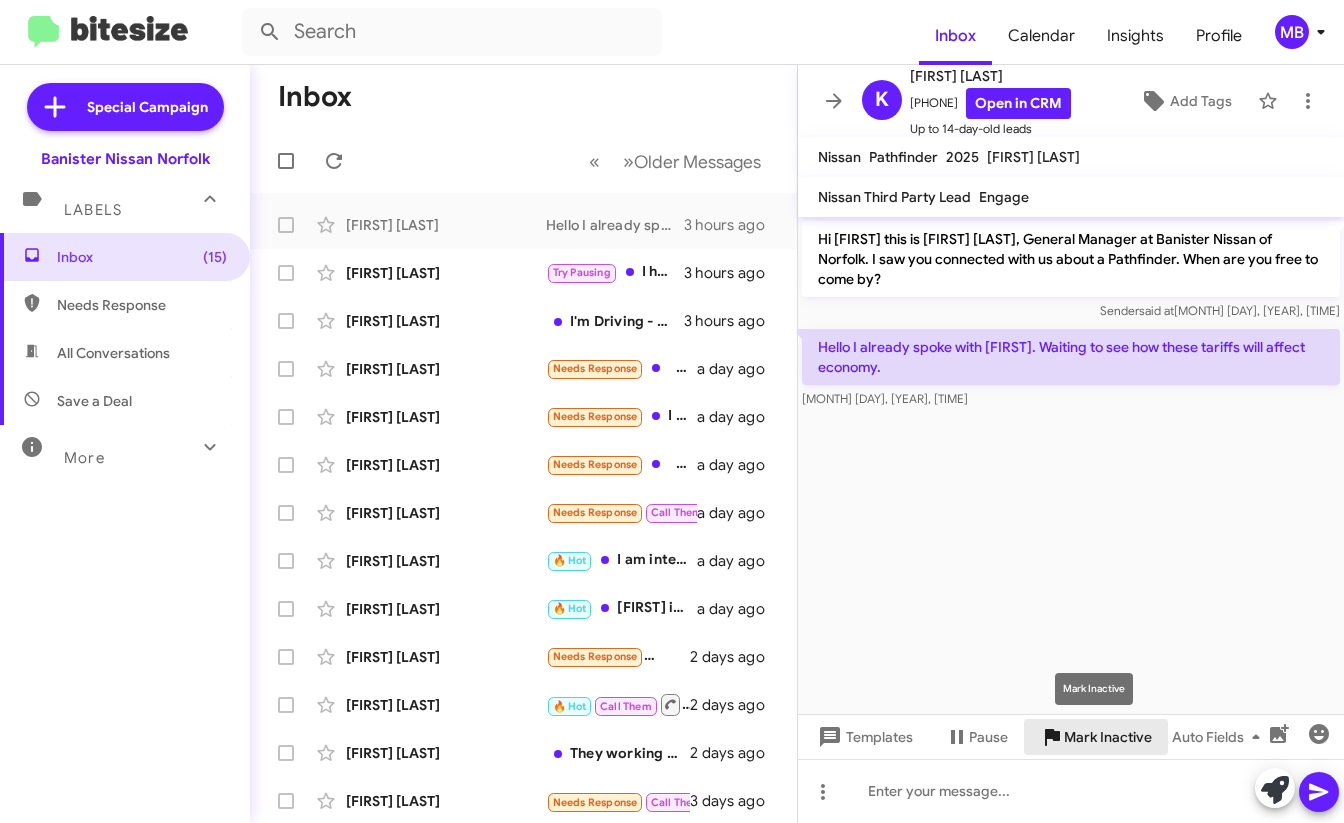 click on "Mark Inactive" 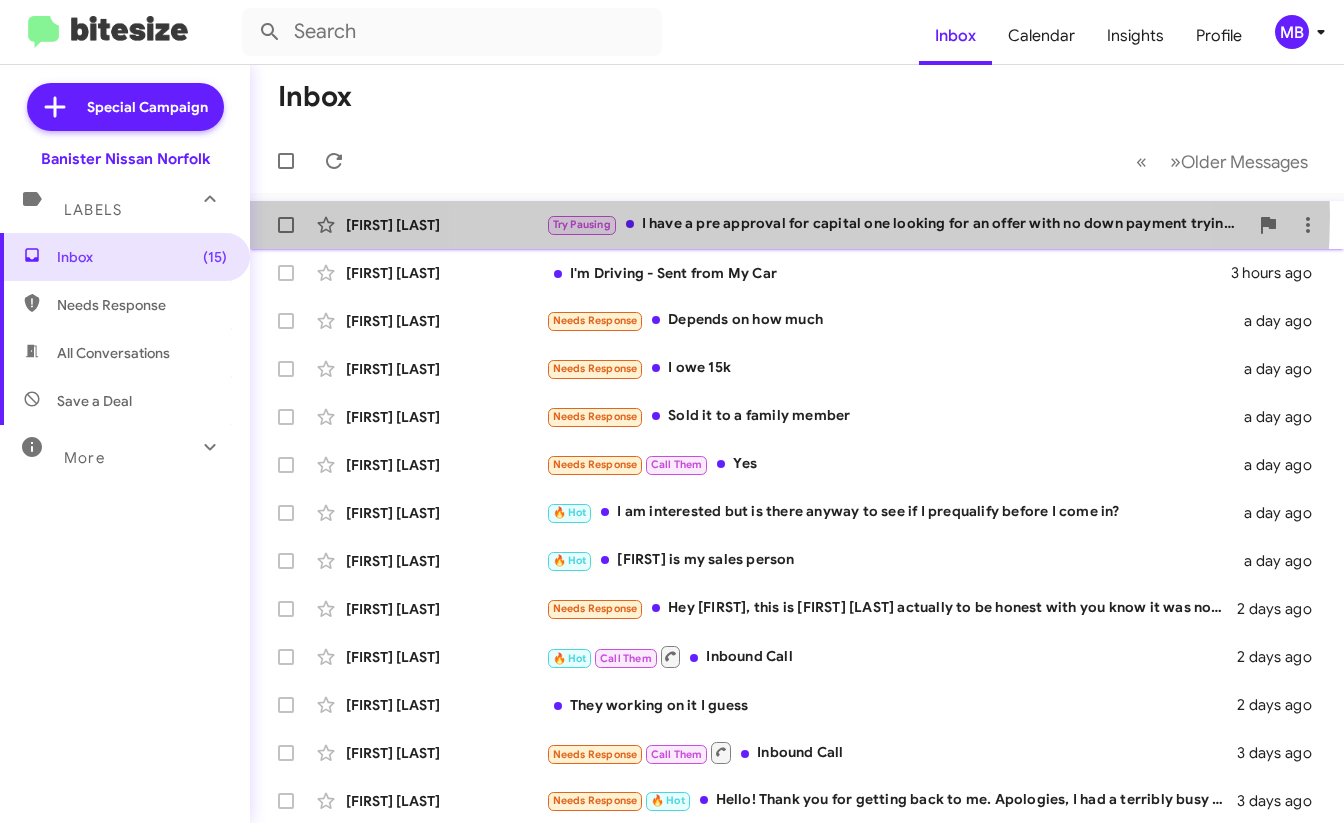 click on "Try Pausing   I have a pre approval for capital one looking for an offer with no down payment trying to see who can give me the best offer" 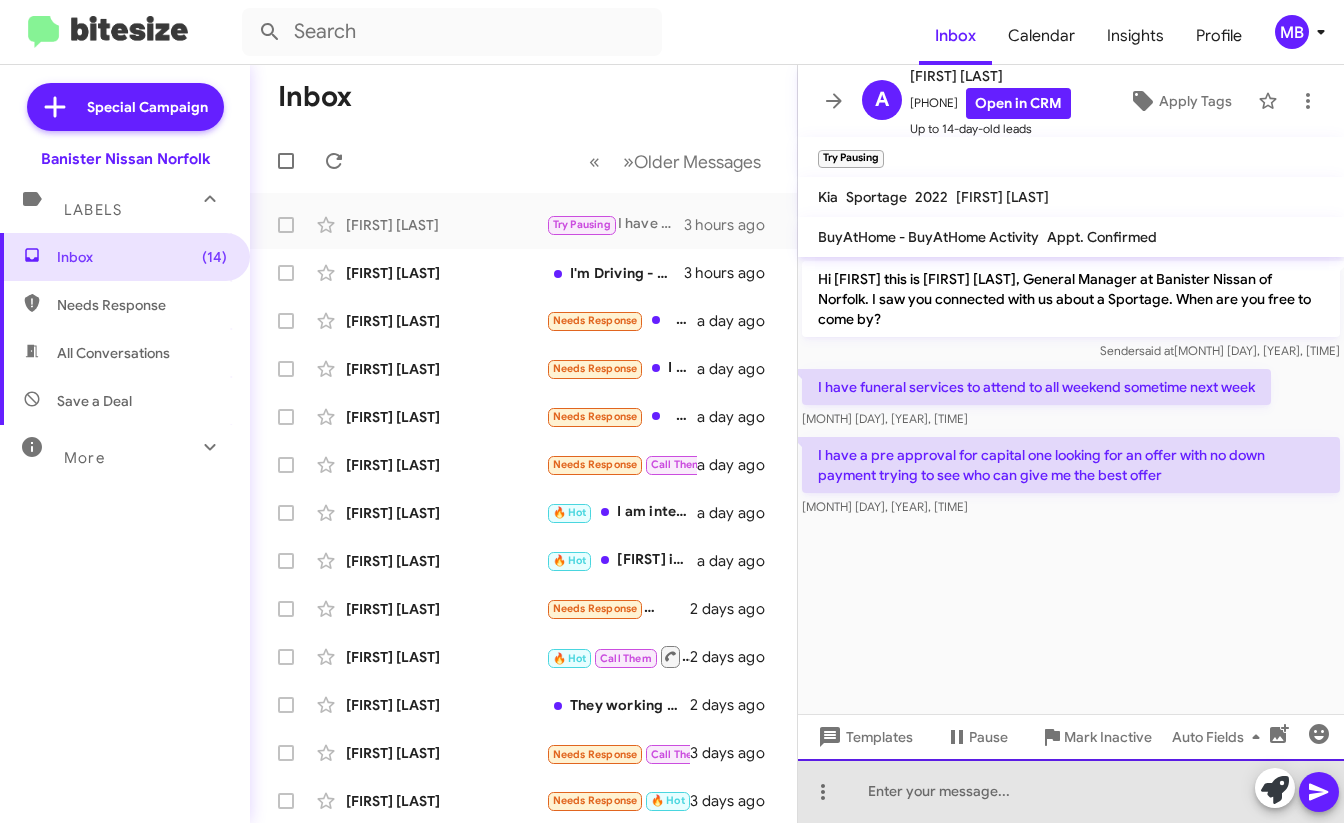 click 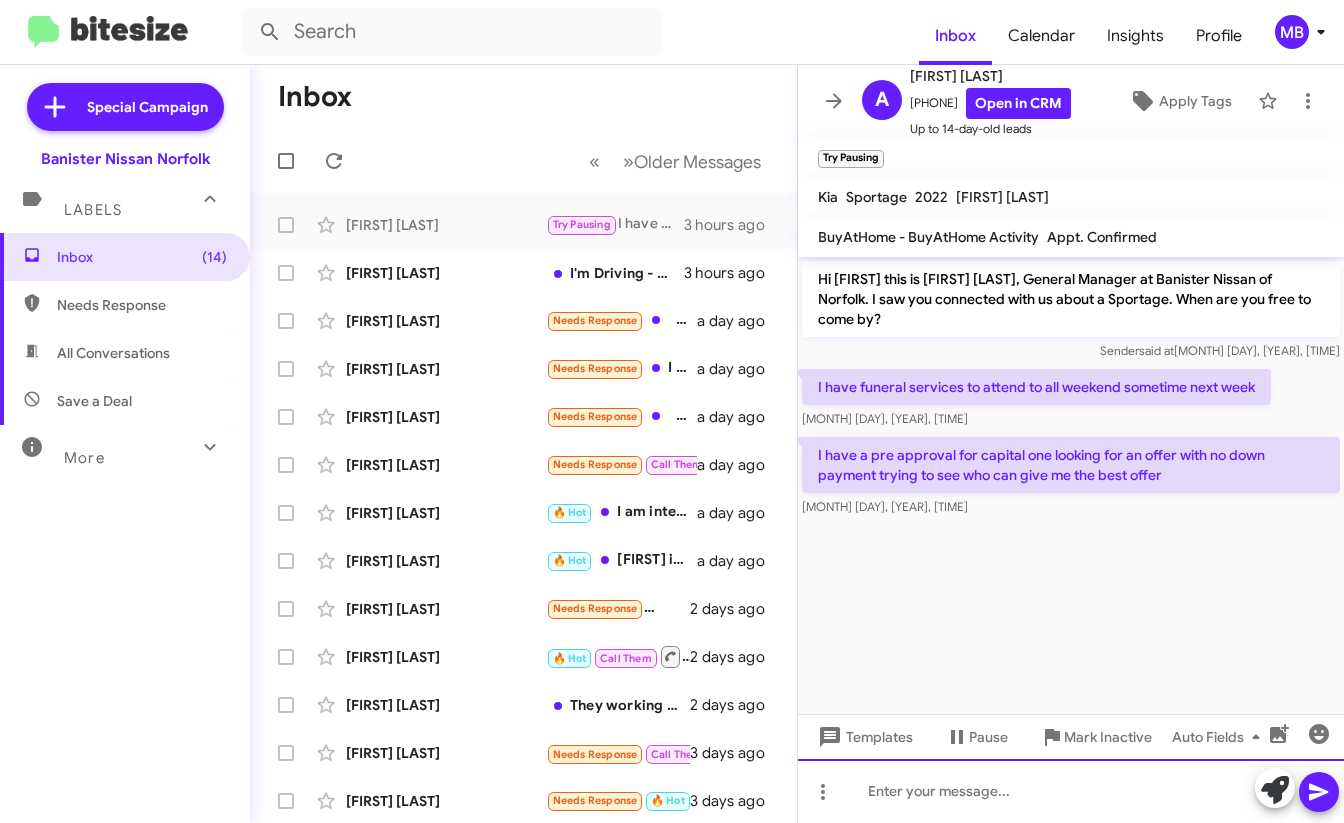 type 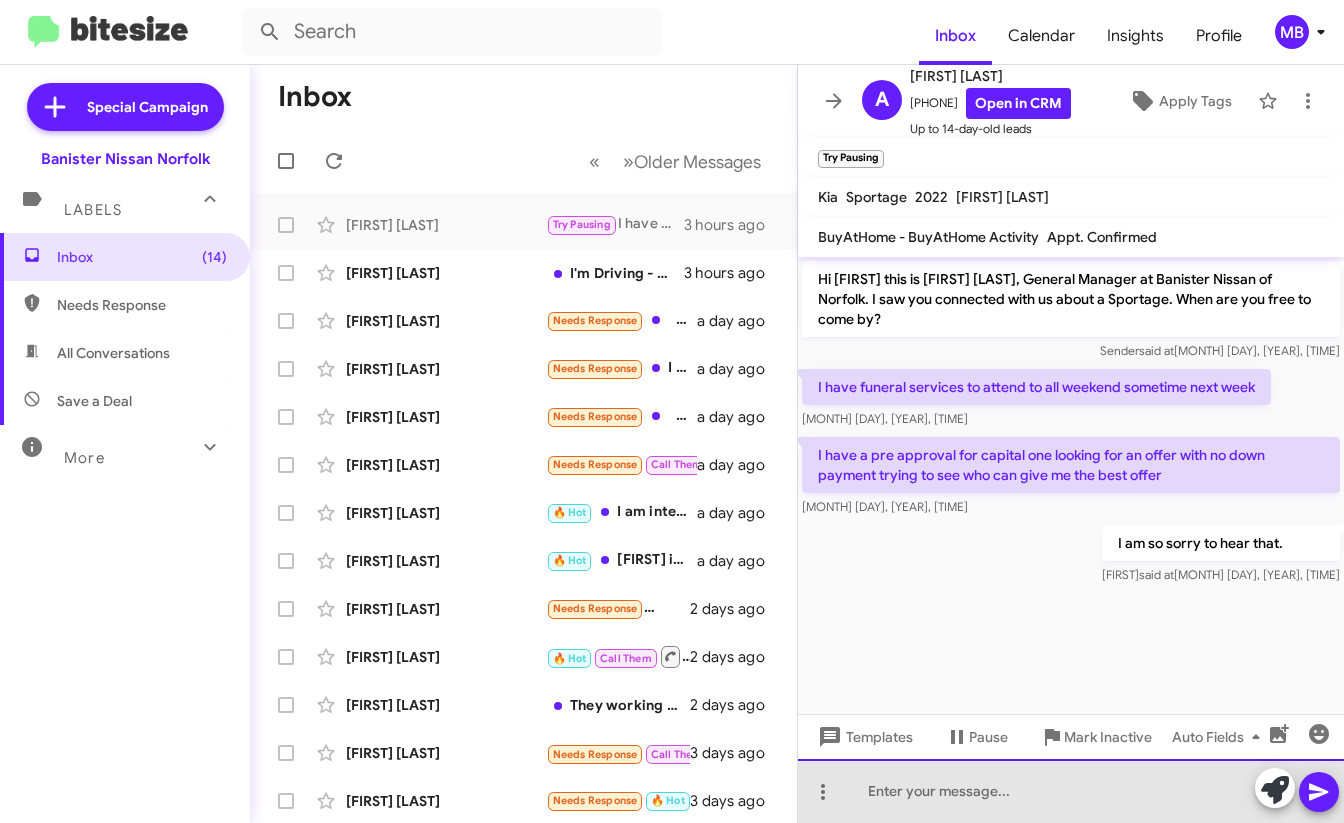 click 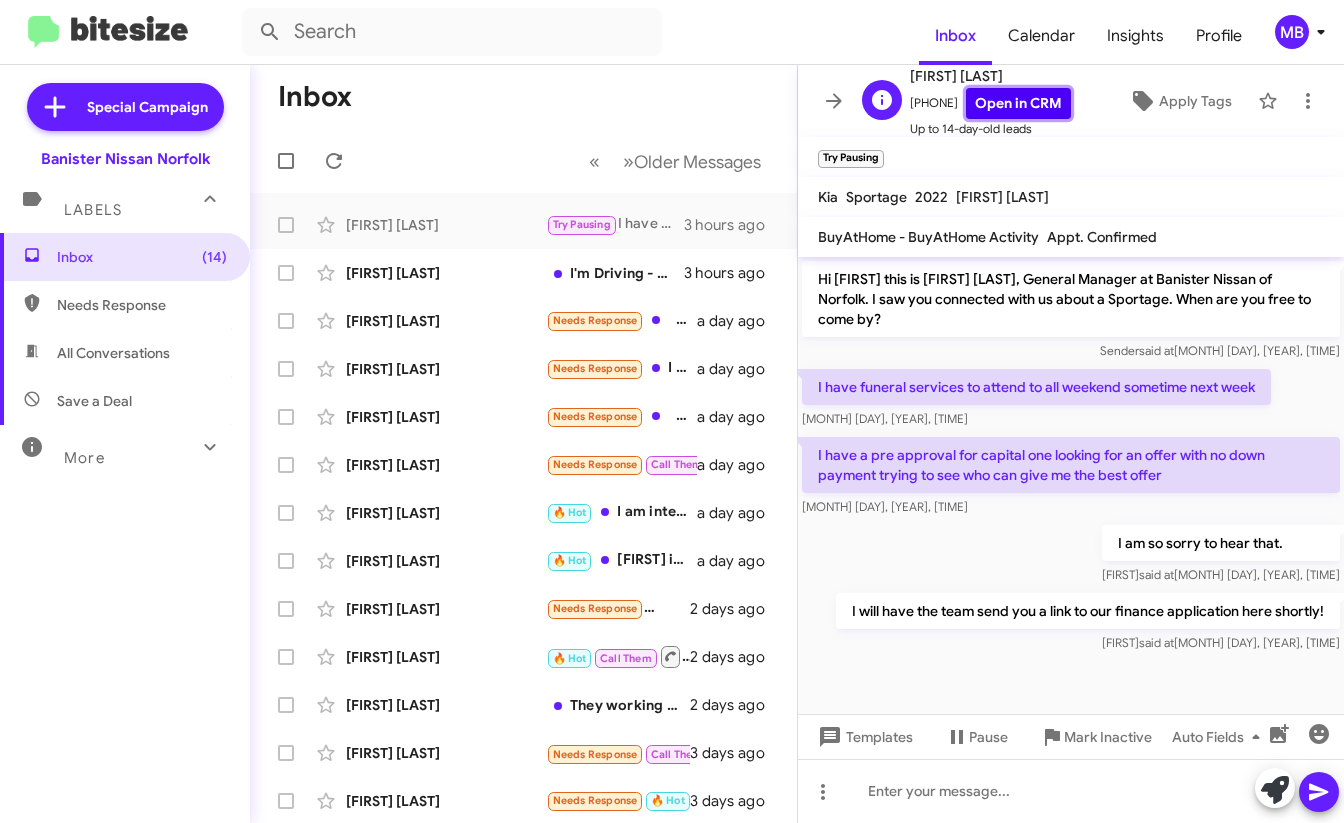 click on "Open in CRM" 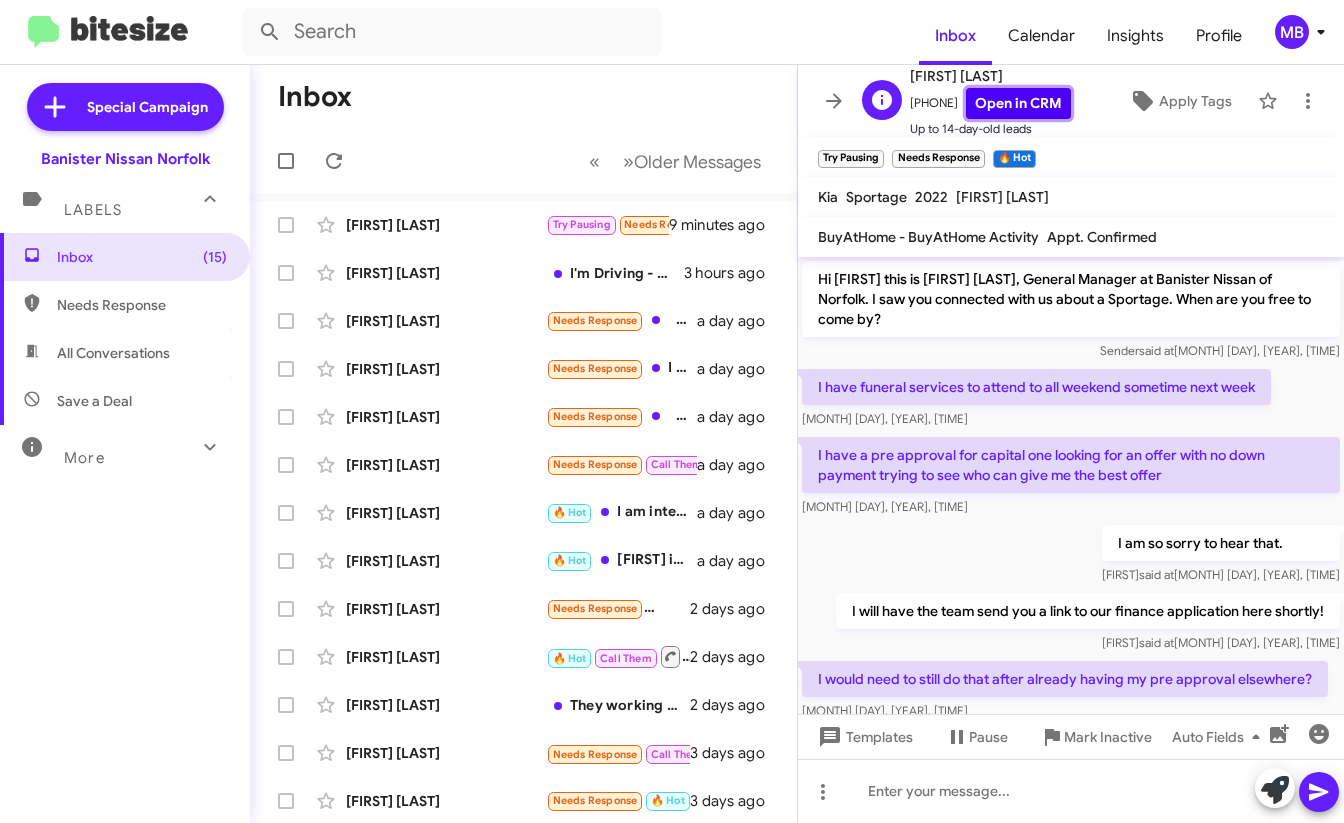 scroll, scrollTop: 40, scrollLeft: 0, axis: vertical 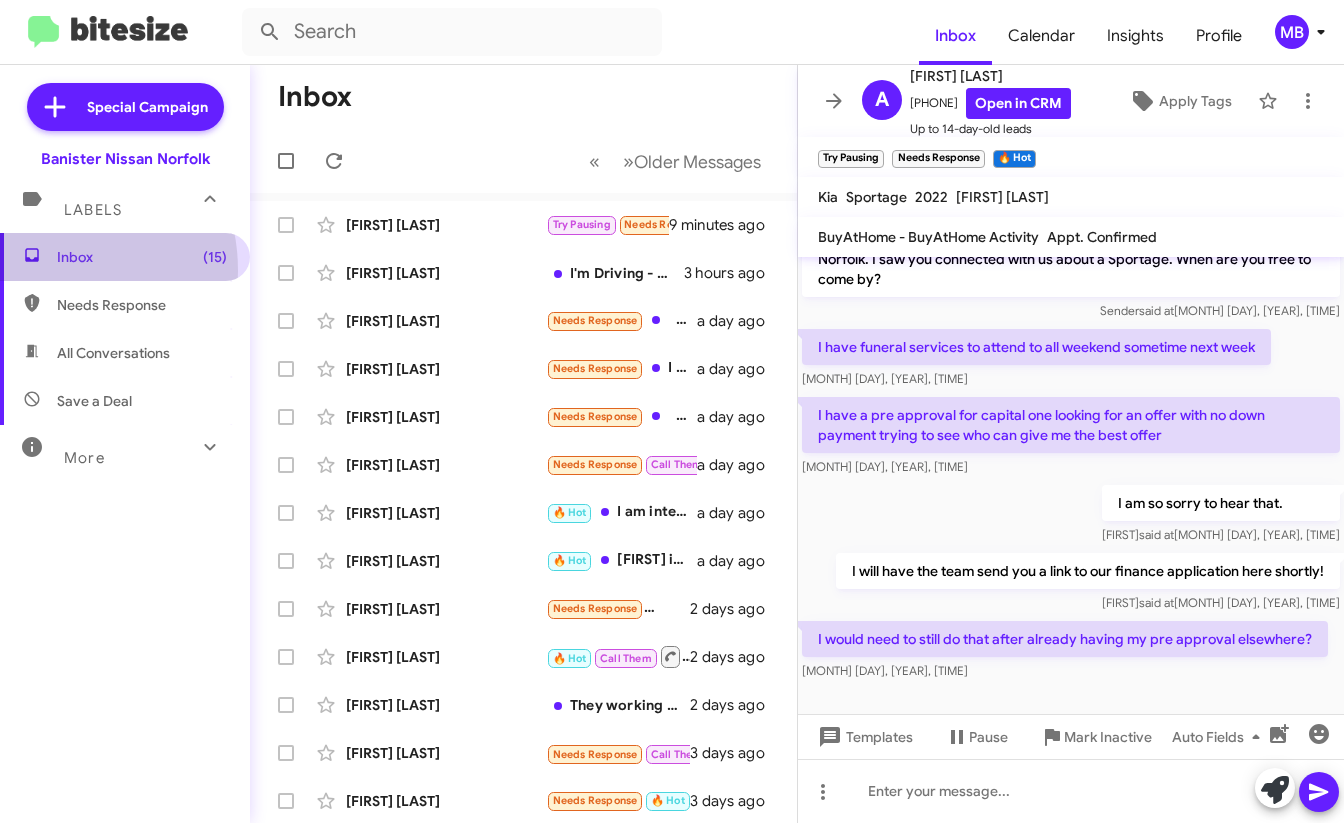 click on "Inbox  (15)" at bounding box center (125, 257) 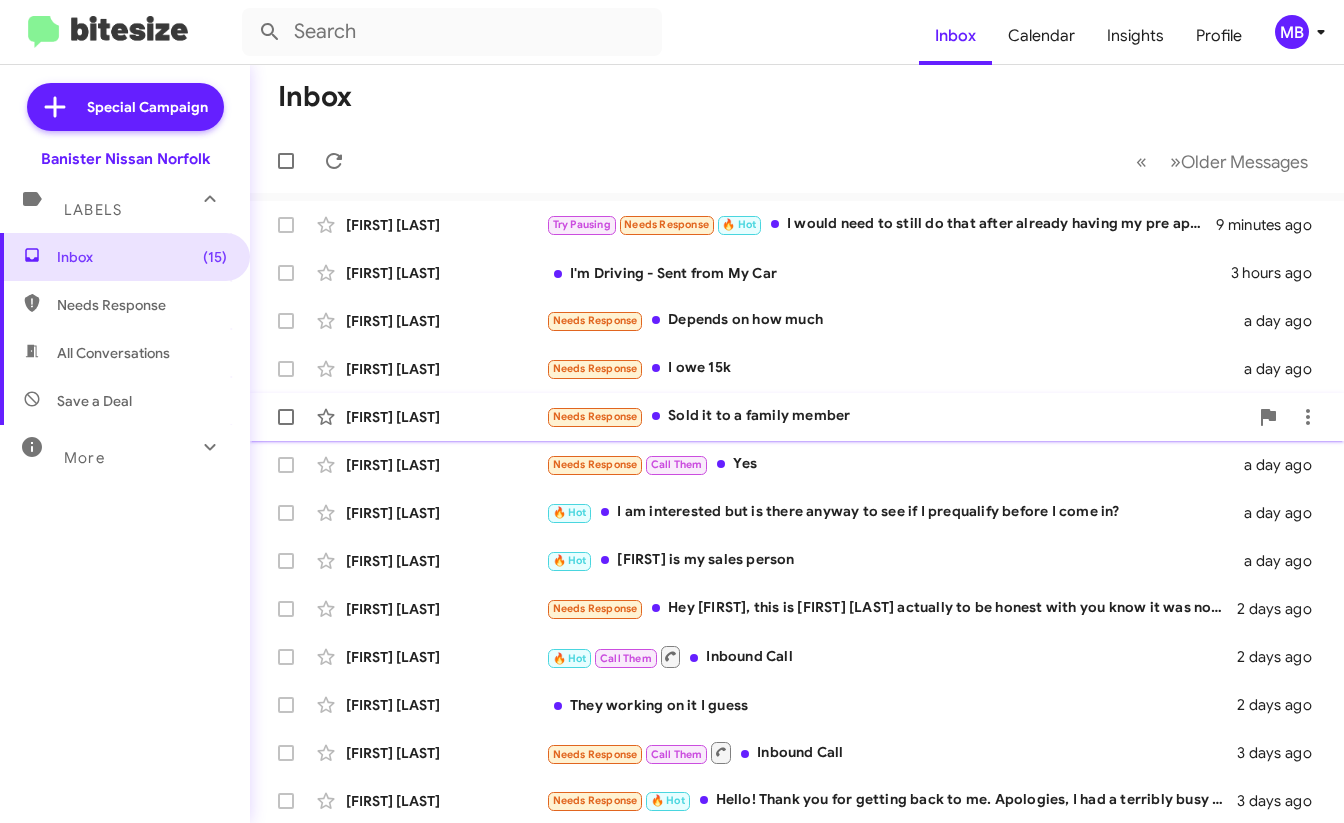 click on "Needs Response   Sold it to a family member" 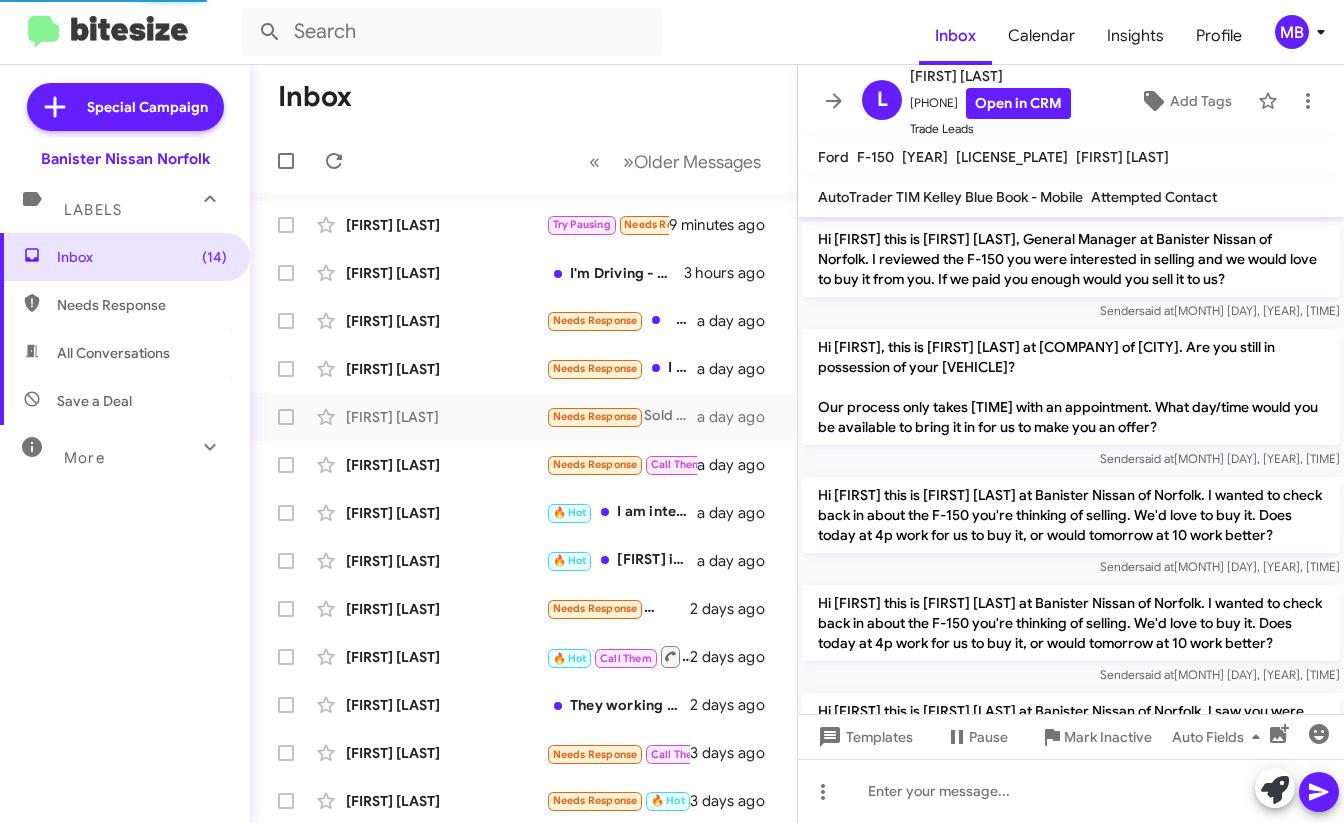 scroll, scrollTop: 180, scrollLeft: 0, axis: vertical 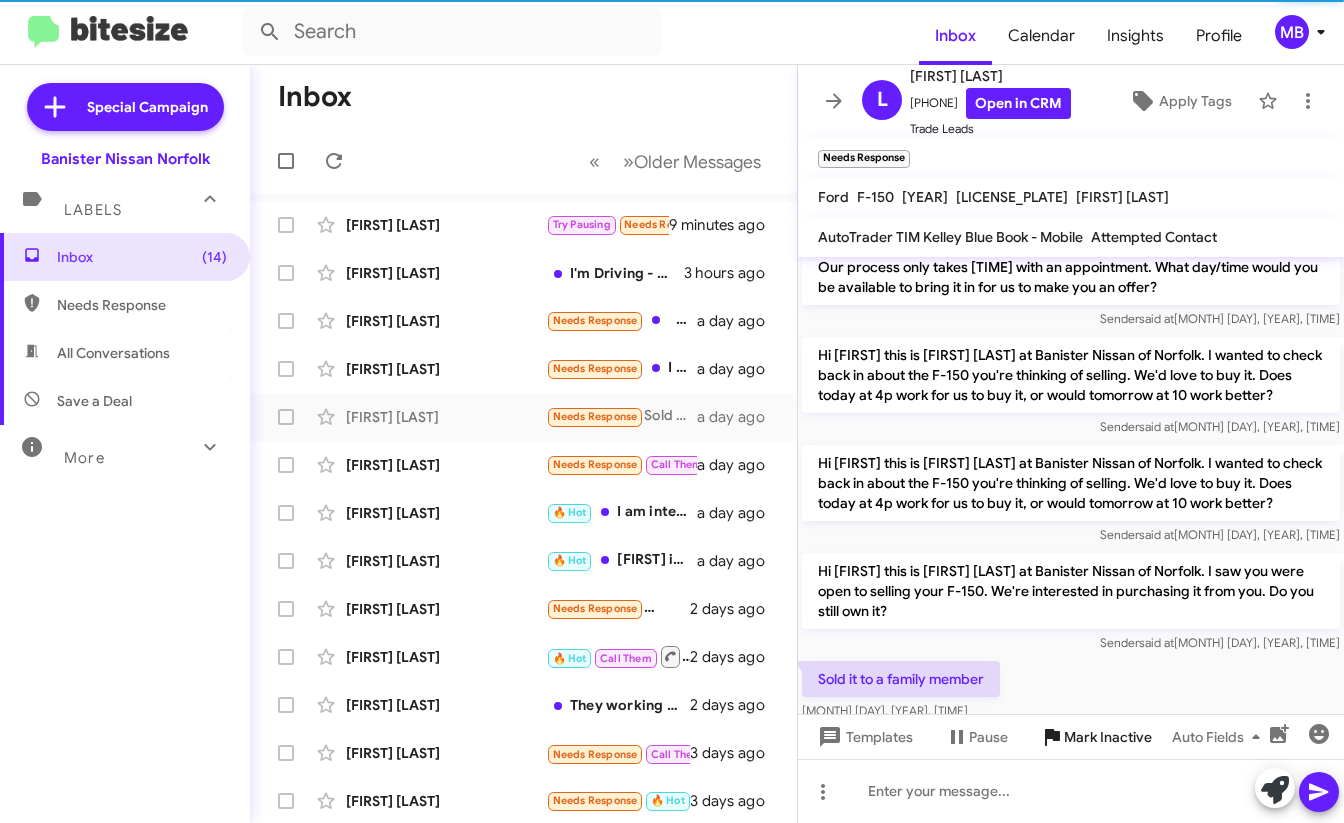 click on "Mark Inactive" 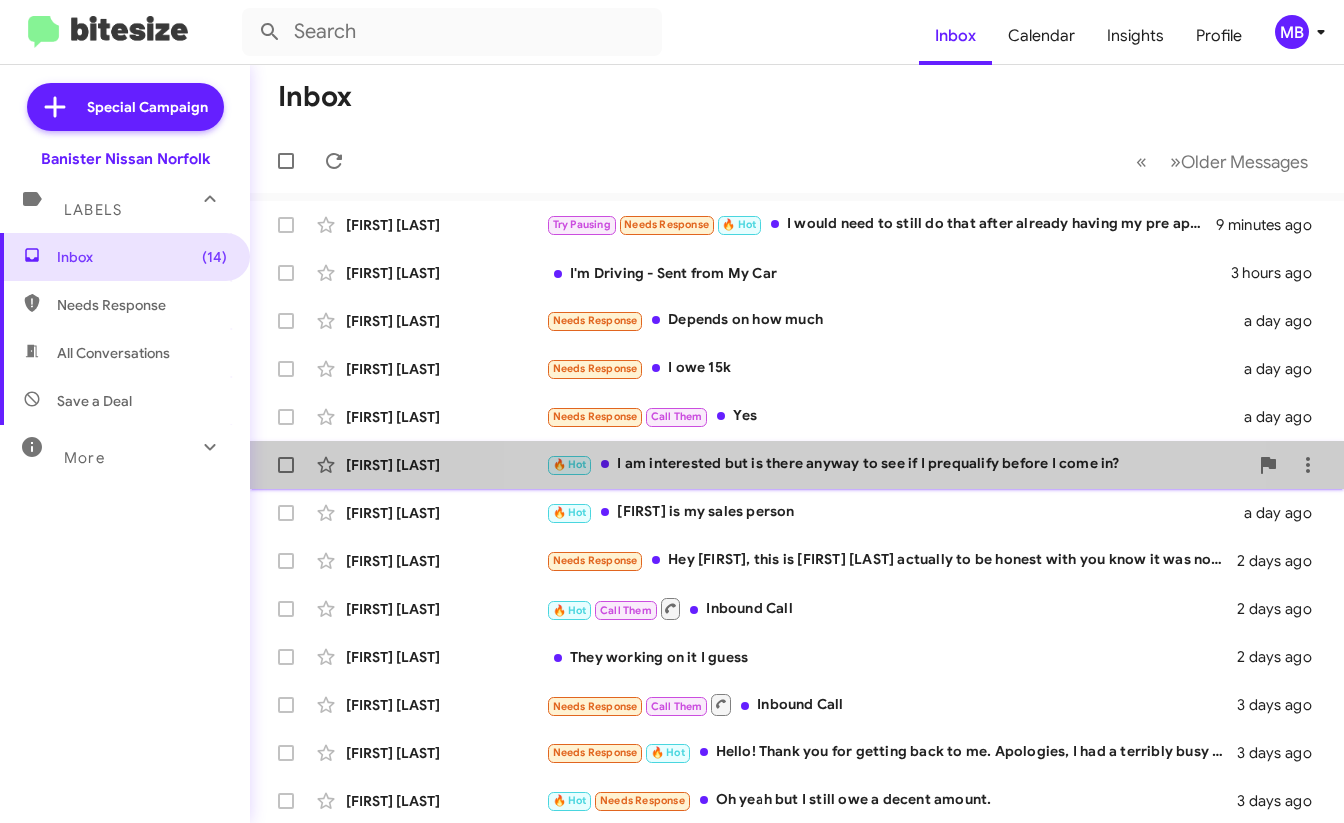 click on "🔥 Hot I am interested but is there anyway to see if I prequalify before I come in?" 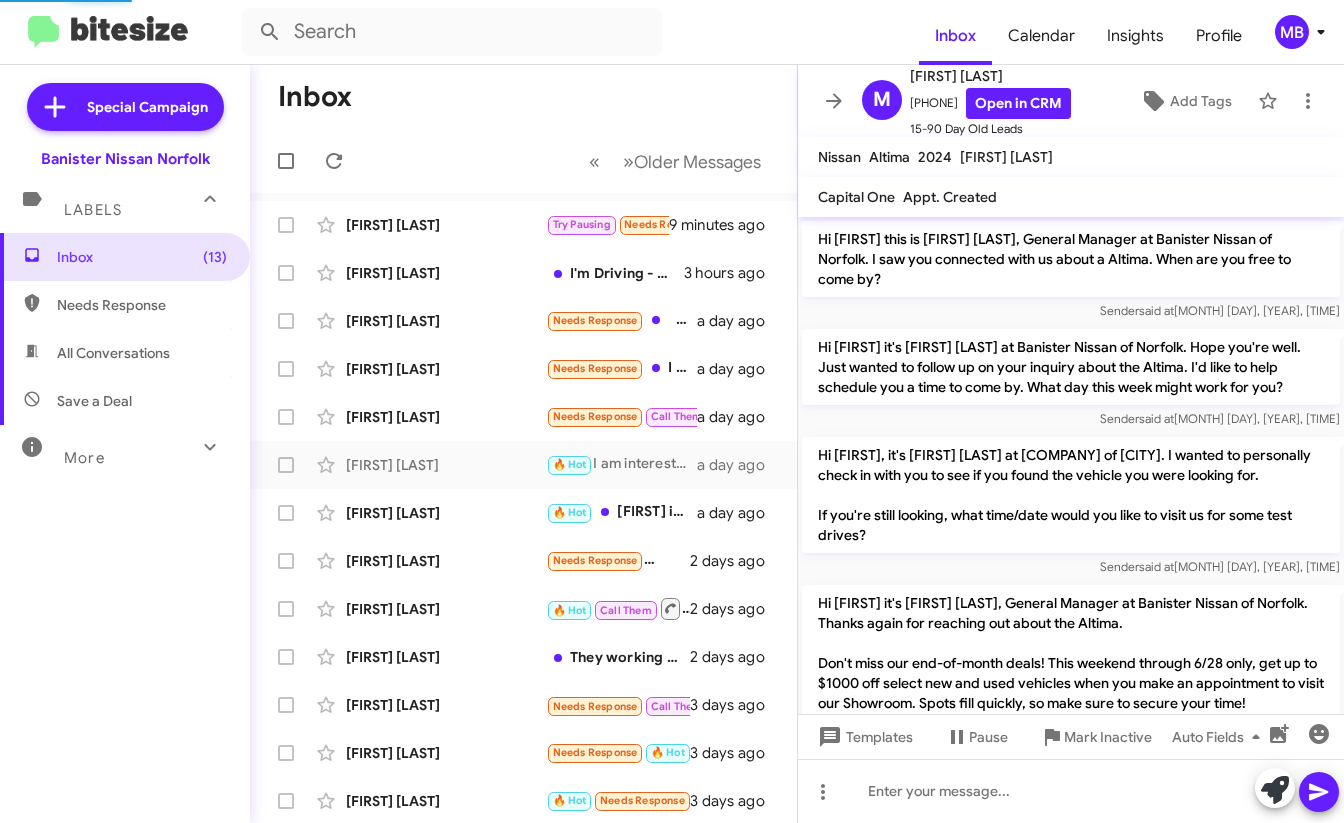 scroll, scrollTop: 892, scrollLeft: 0, axis: vertical 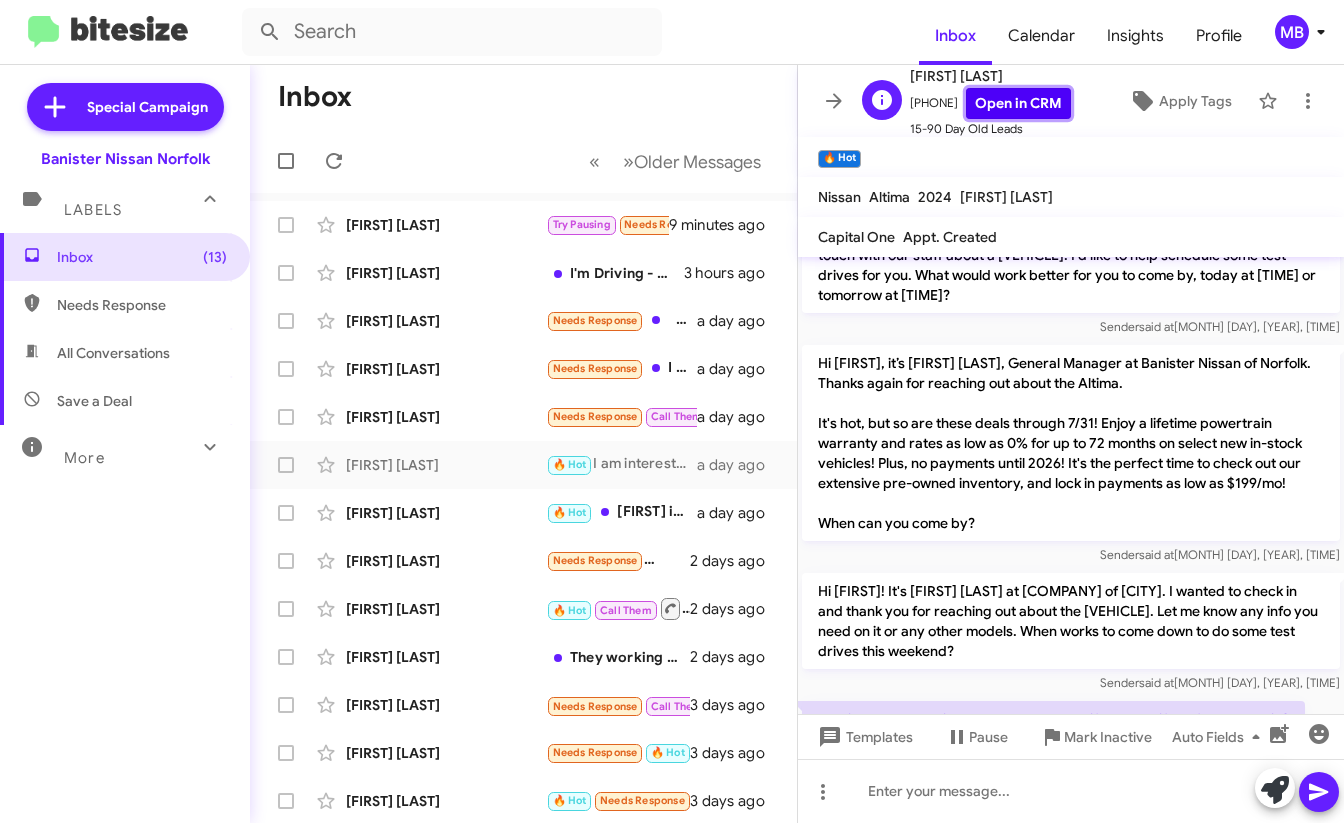 click on "Open in CRM" 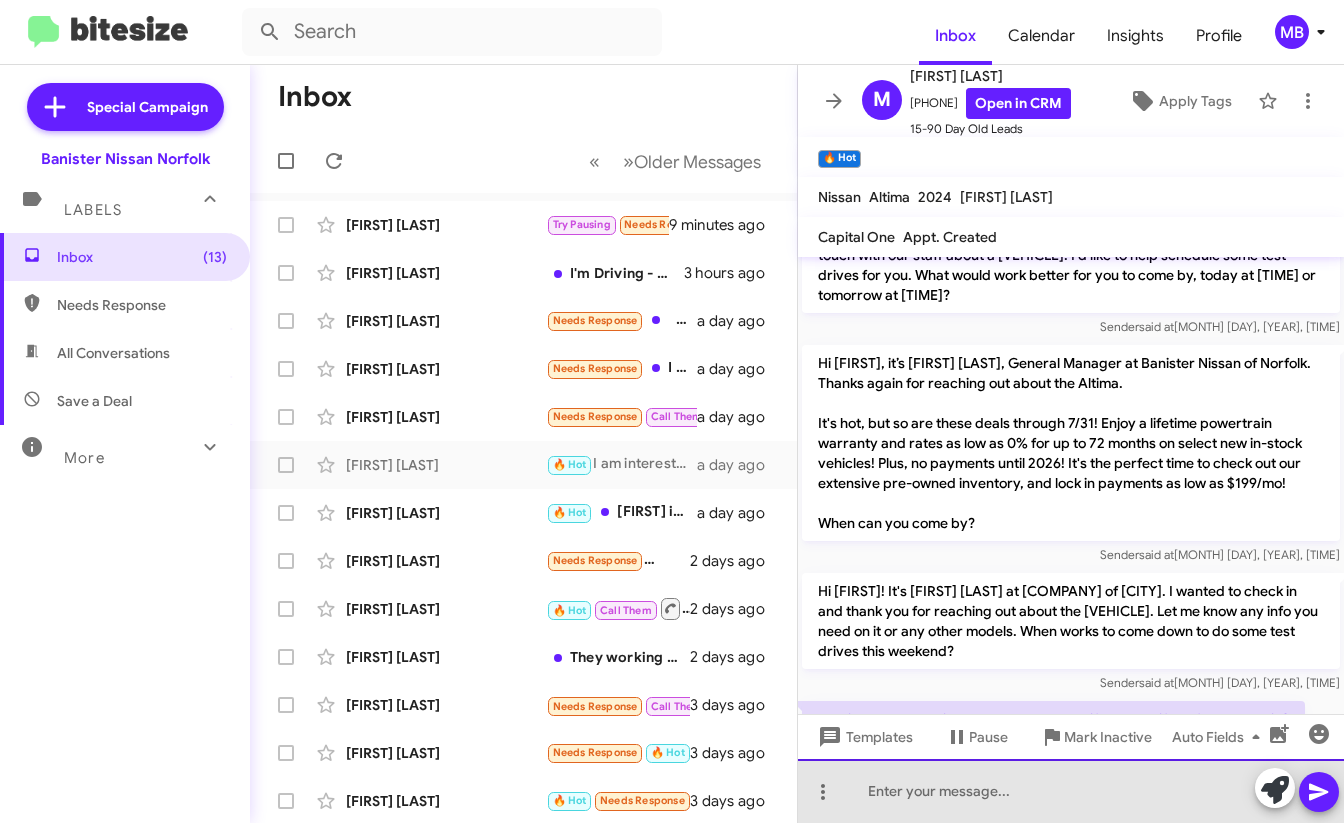 drag, startPoint x: 974, startPoint y: 795, endPoint x: 969, endPoint y: 759, distance: 36.345562 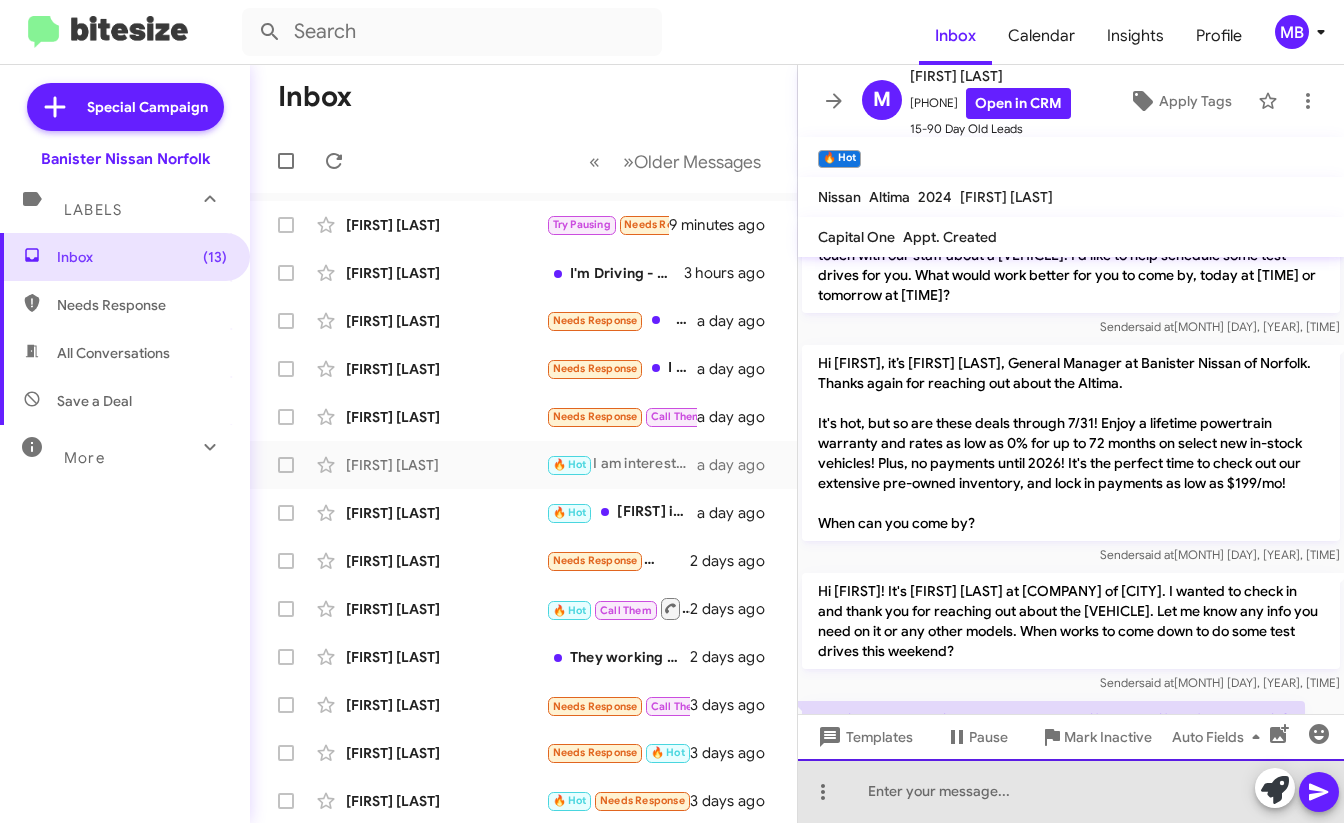 click 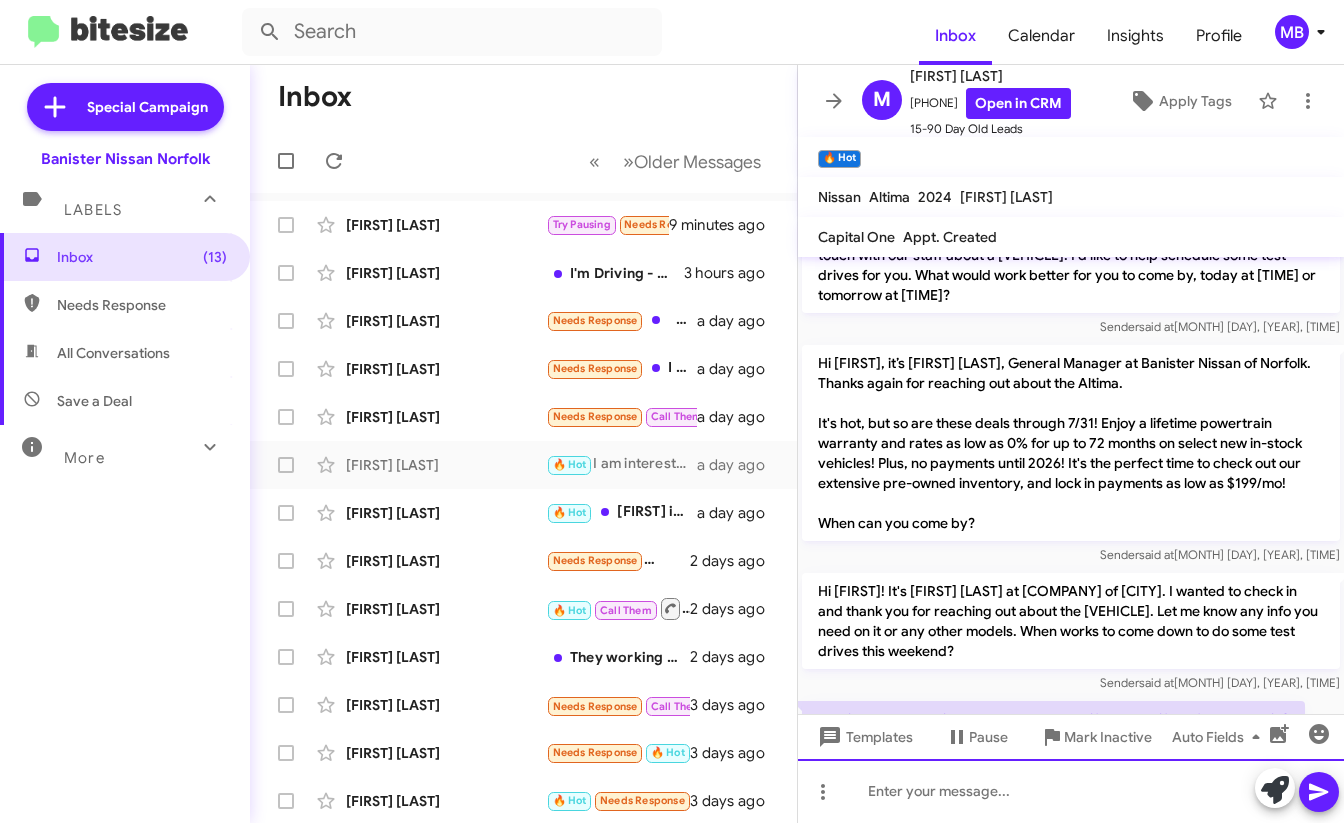 scroll, scrollTop: 892, scrollLeft: 0, axis: vertical 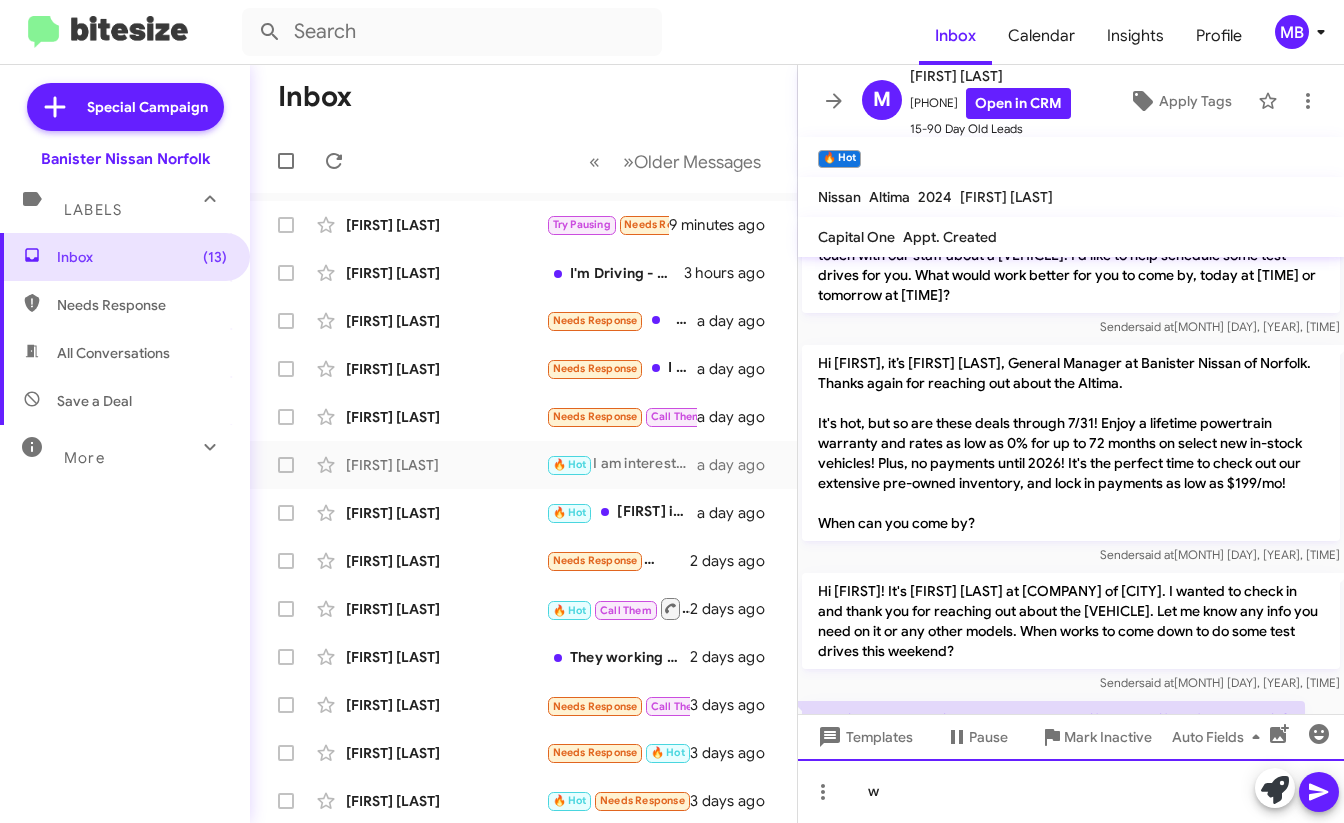 type 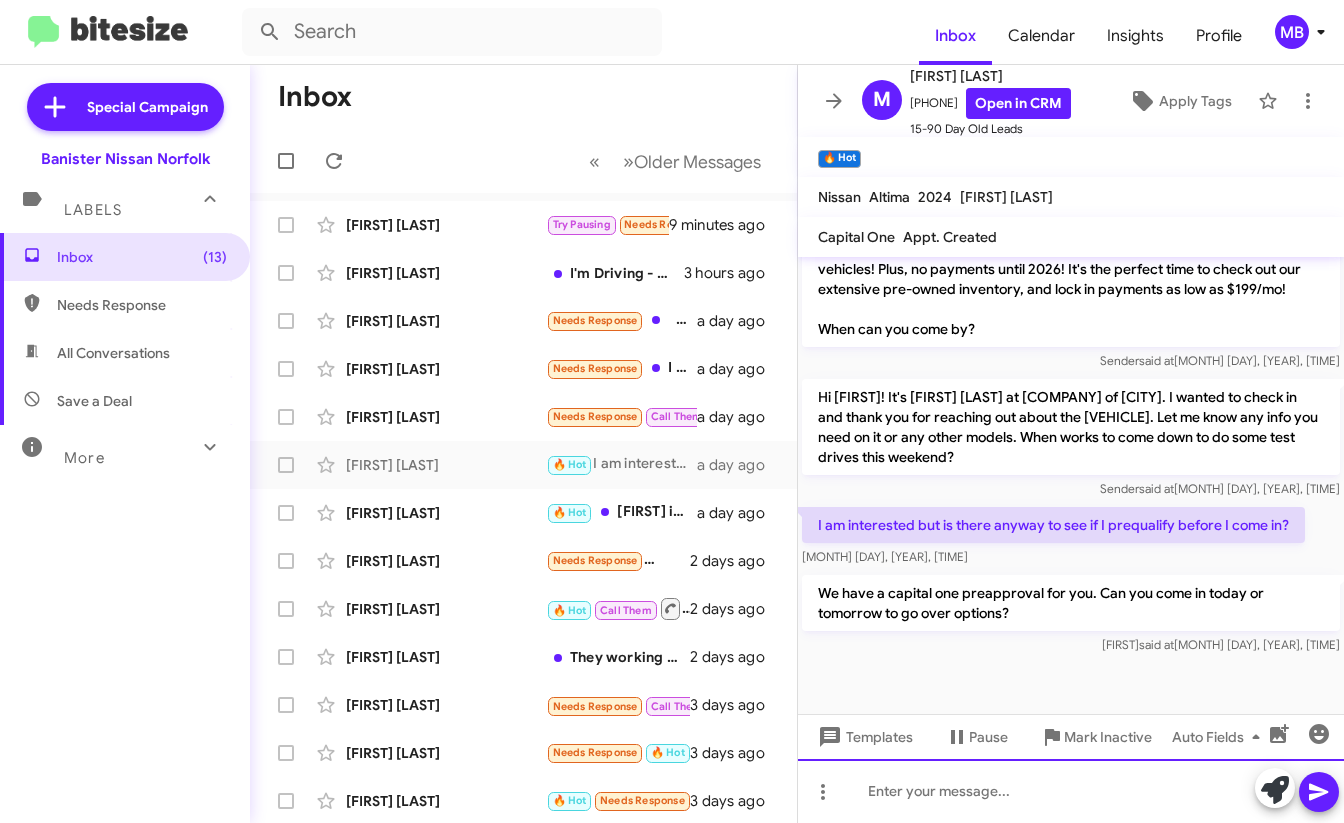 scroll, scrollTop: 1105, scrollLeft: 0, axis: vertical 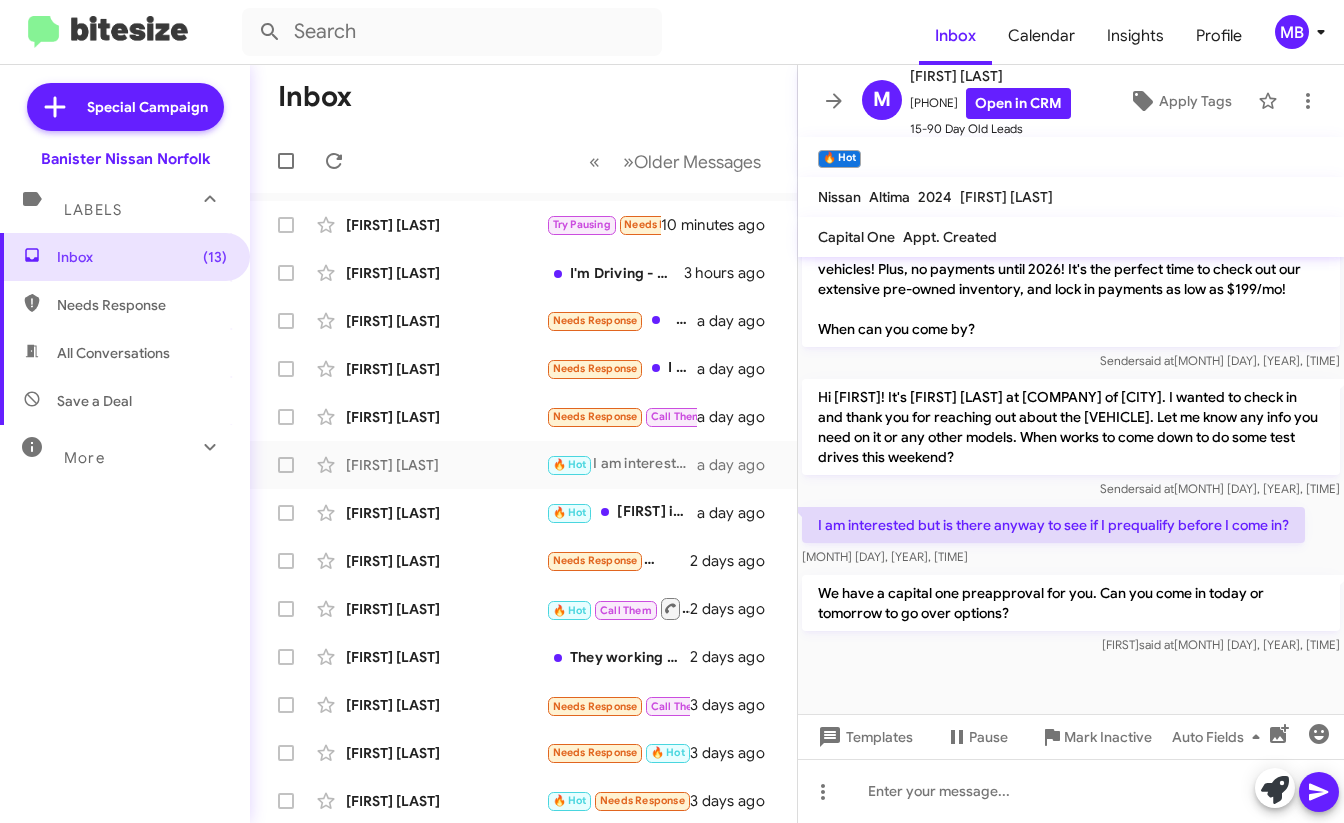 click on "Inbox  (13) Needs Response  All Conversations Save a Deal More Important  🔥 Hot Appointment Set
Starred Sent Sold Sold Responded Historic Reactivated Finished Opt out Paused Unpaused Phone Call" at bounding box center [125, 480] 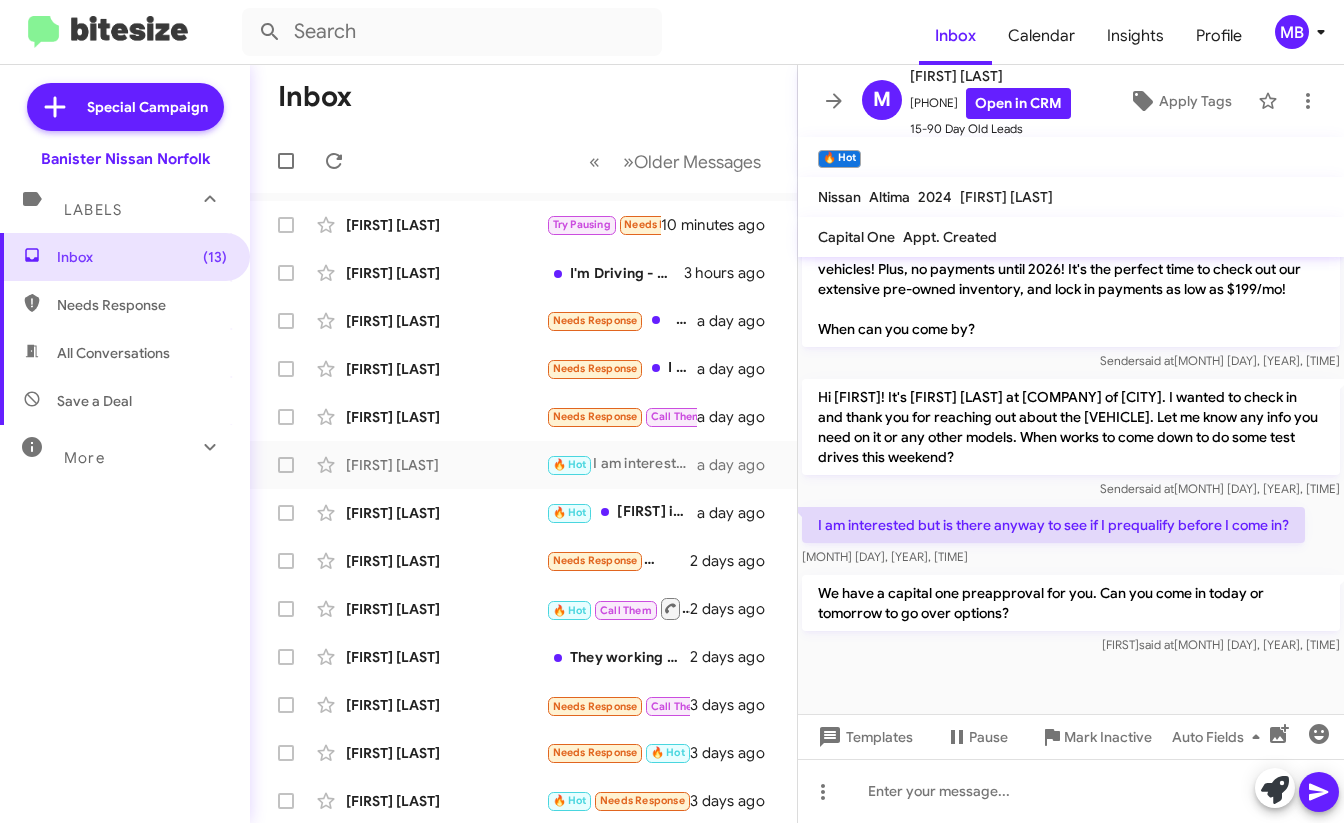click on "Needs Response" at bounding box center [125, 305] 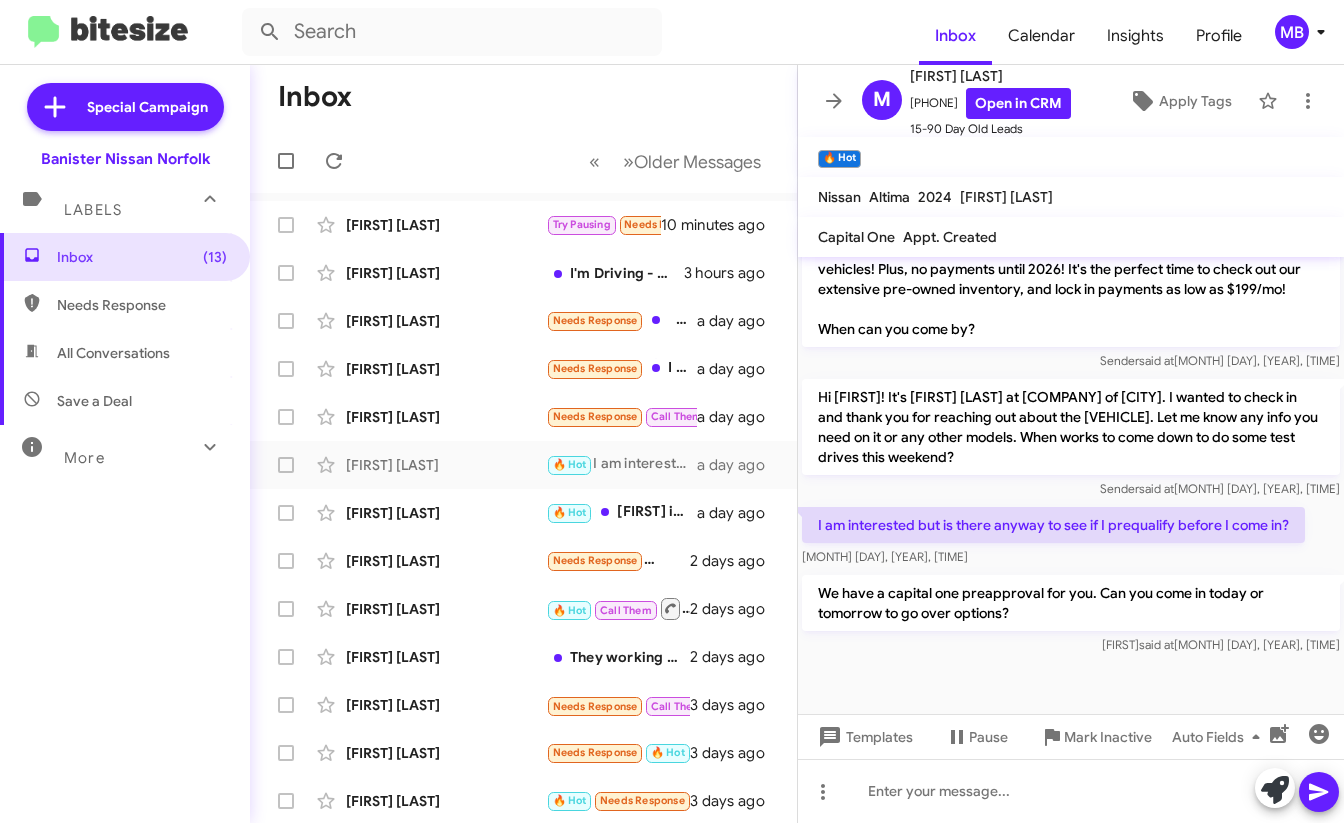 type on "in:needs-response" 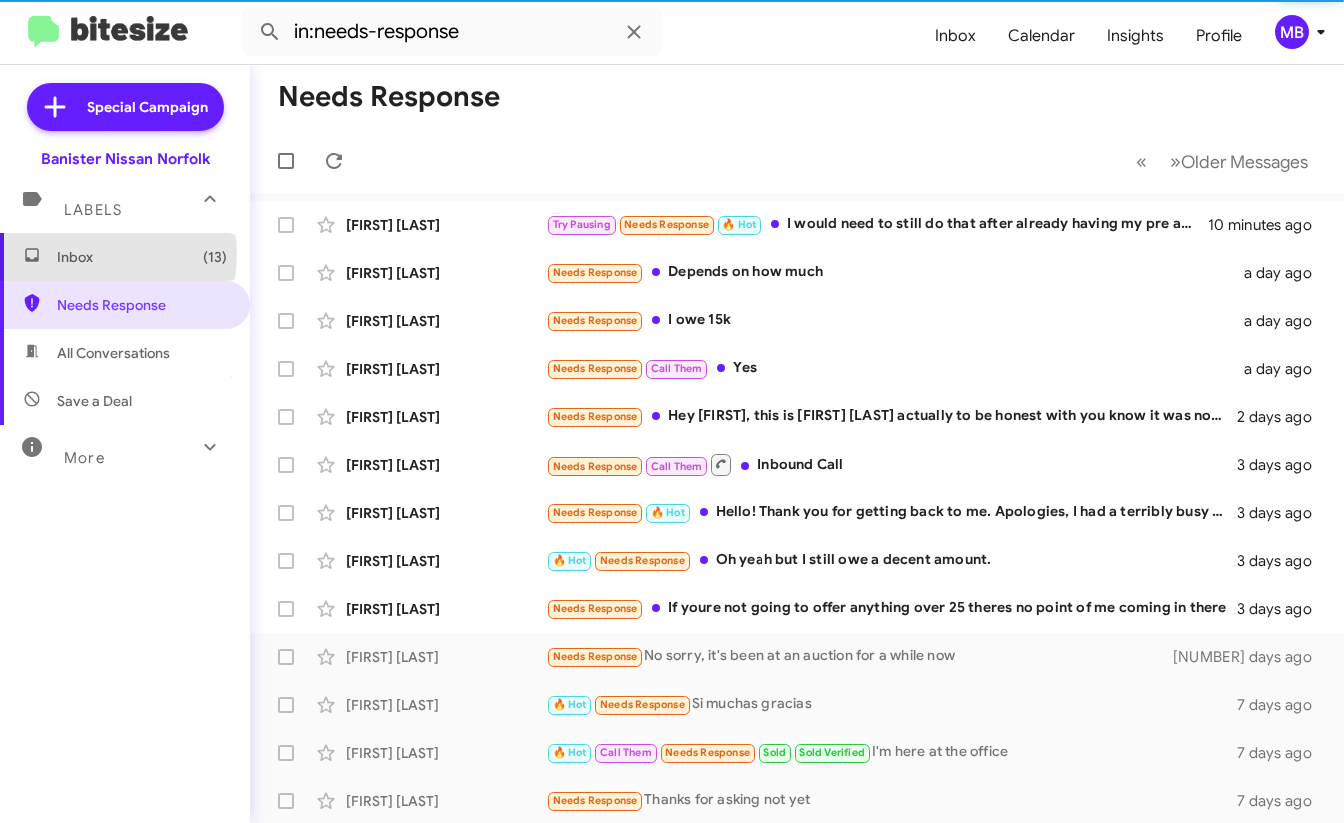 click on "Inbox  (13)" at bounding box center [142, 257] 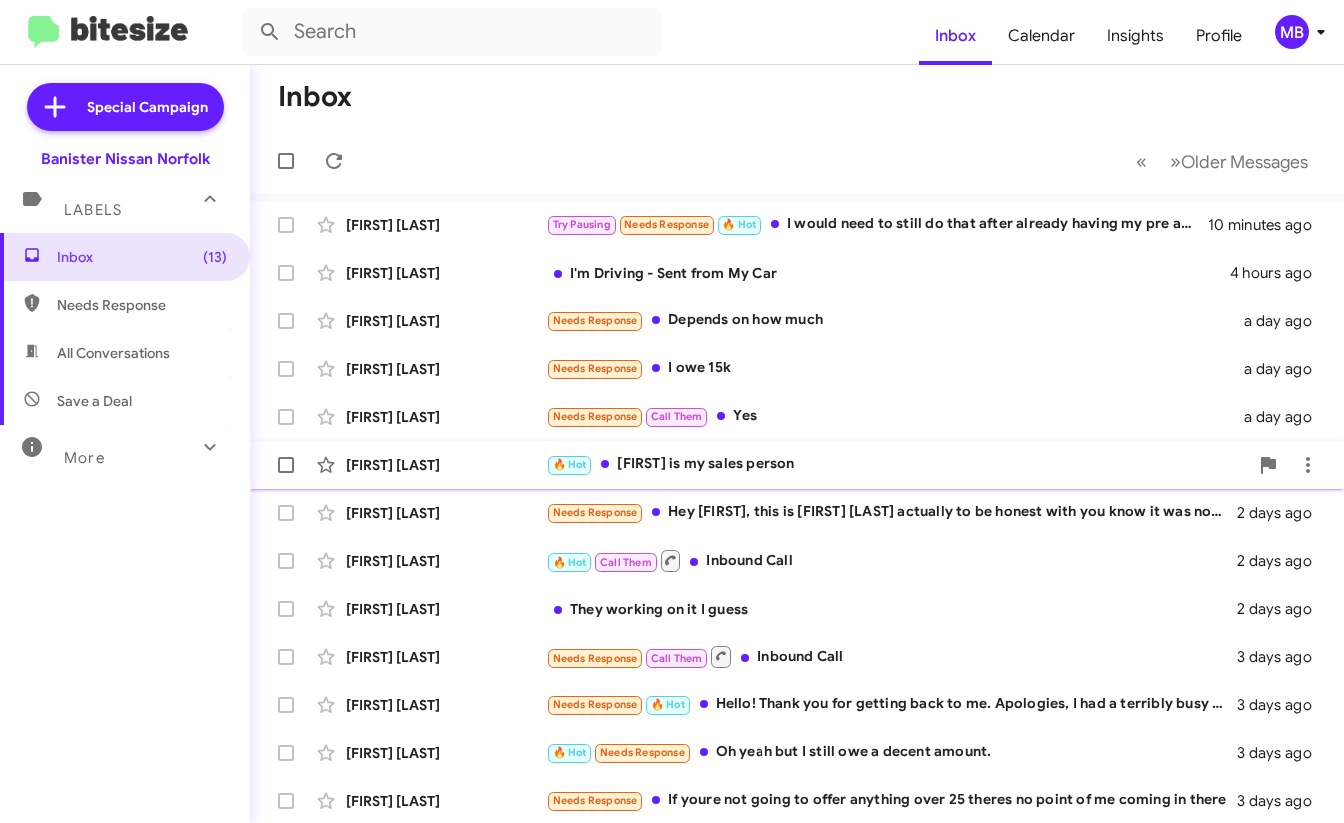 click on "🔥 Hot   [FIRST] is my sales person" 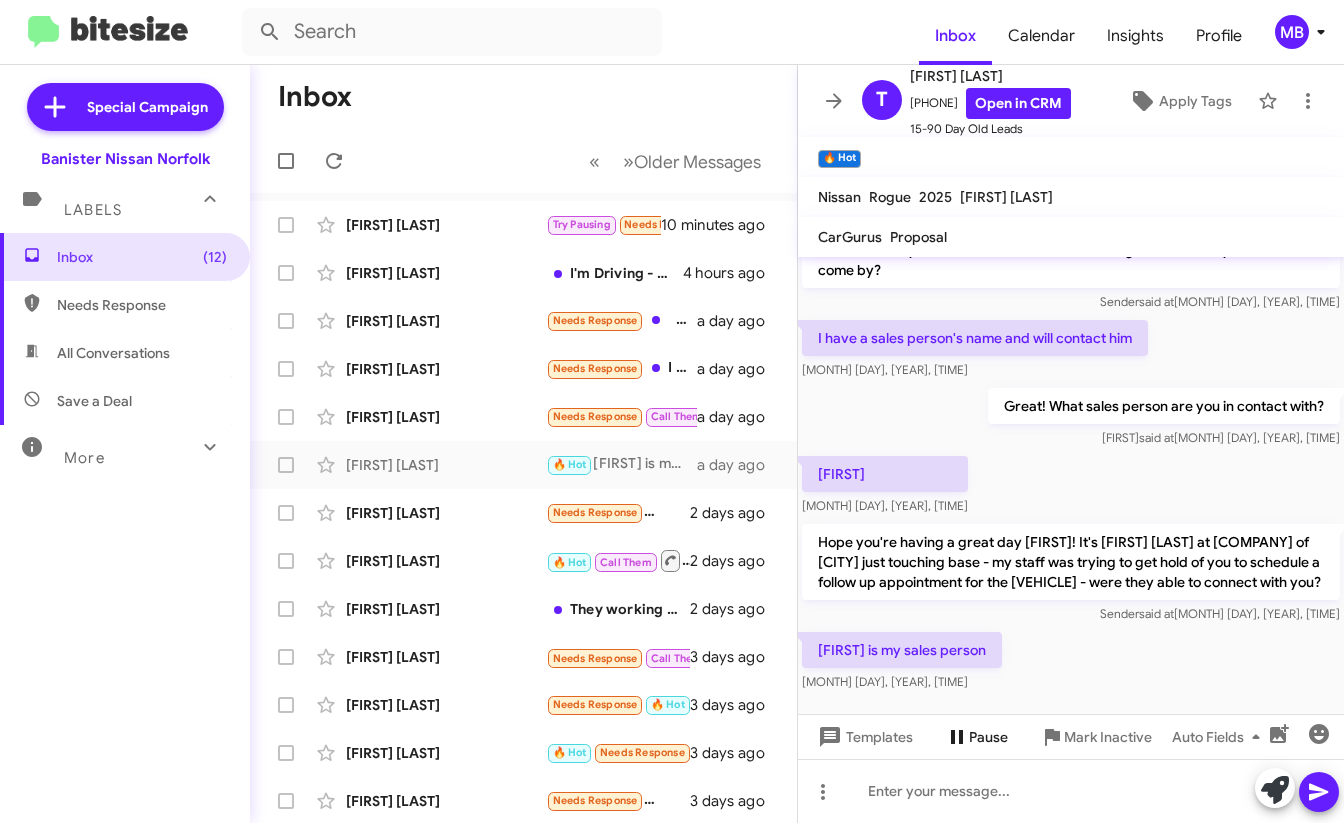 scroll, scrollTop: 60, scrollLeft: 0, axis: vertical 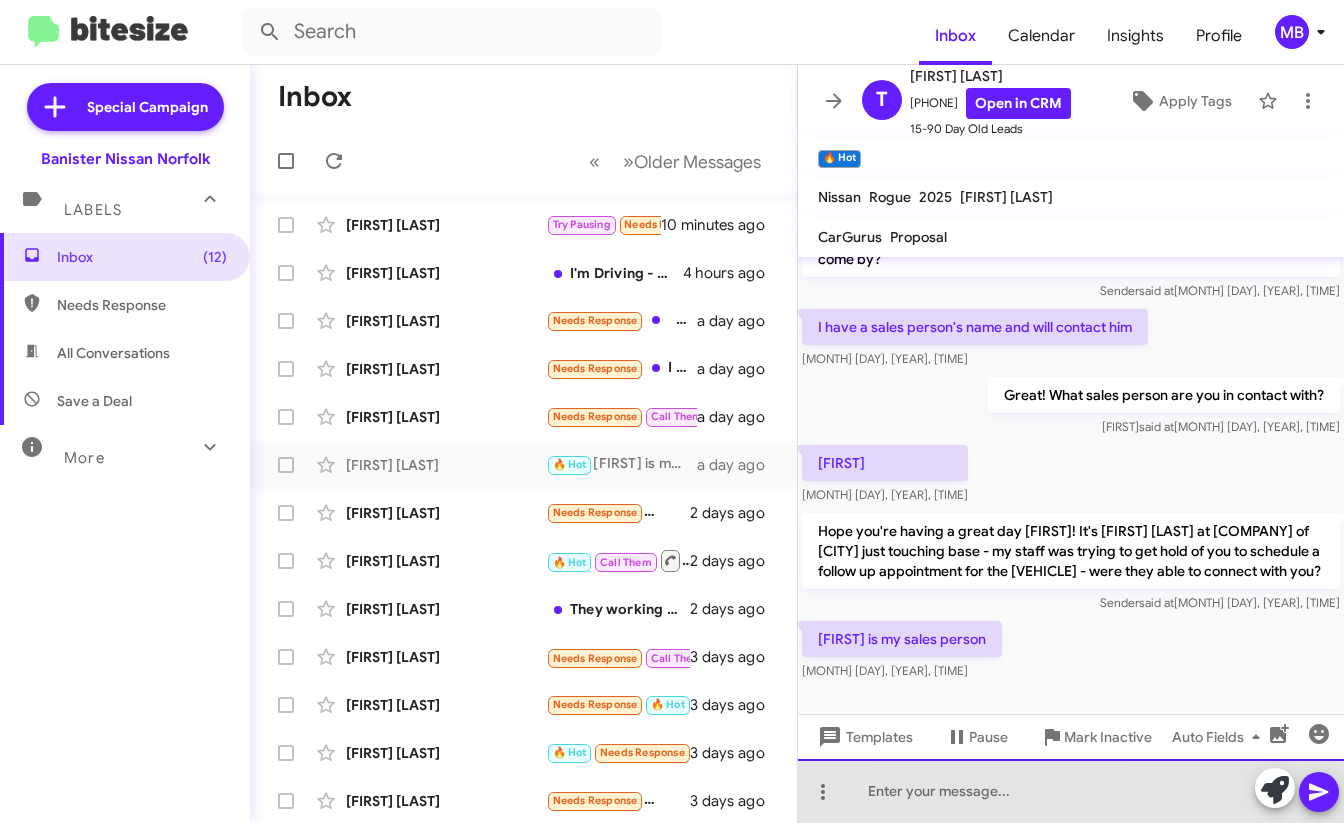 click 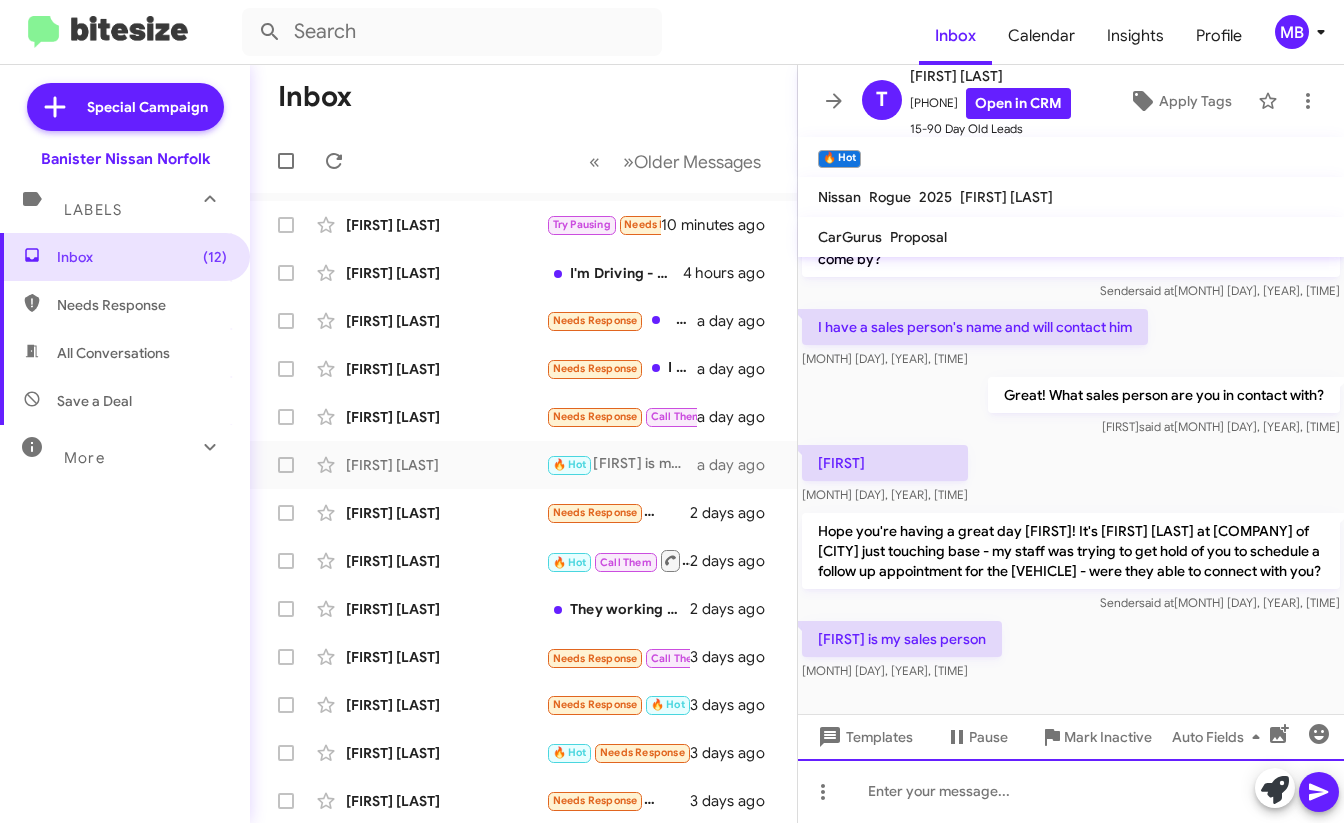 scroll, scrollTop: 60, scrollLeft: 0, axis: vertical 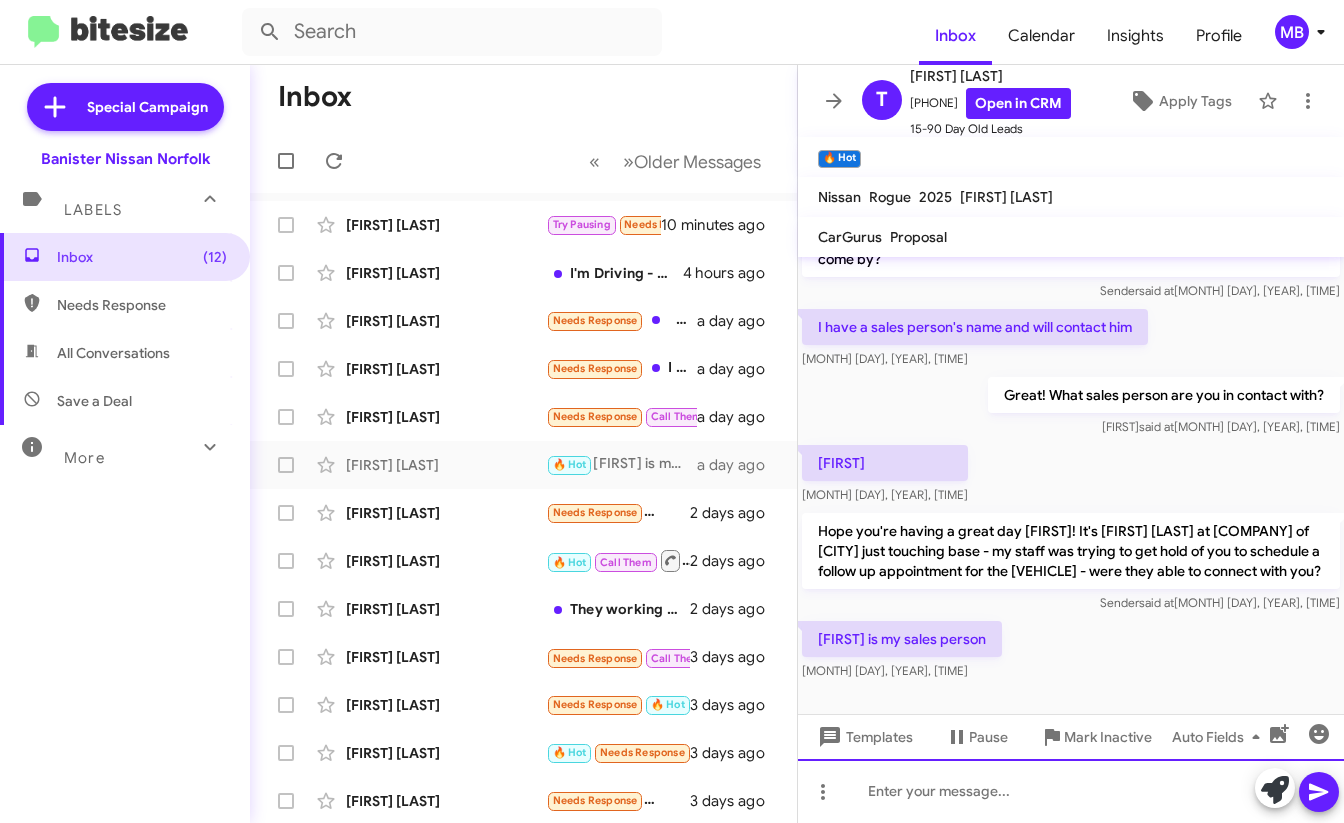 type 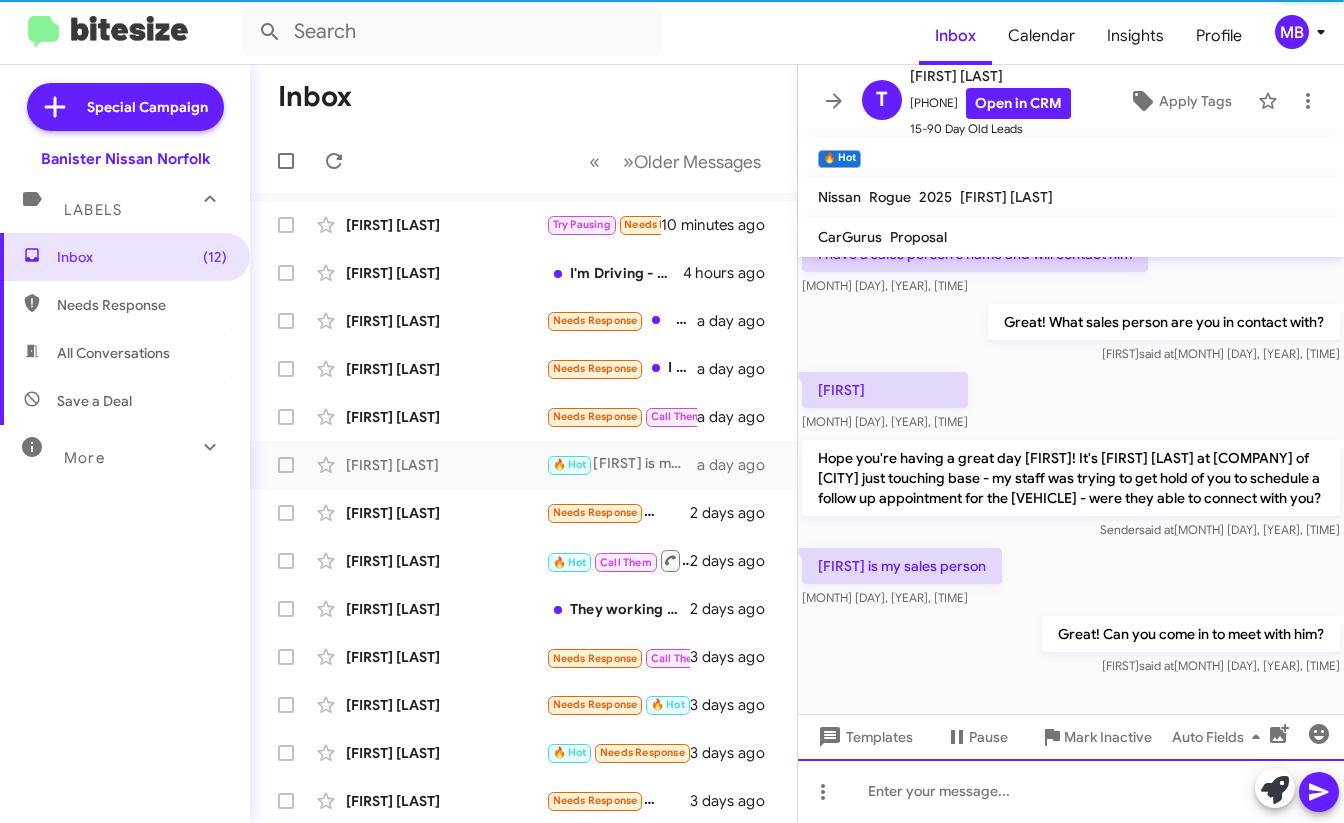 scroll, scrollTop: 133, scrollLeft: 0, axis: vertical 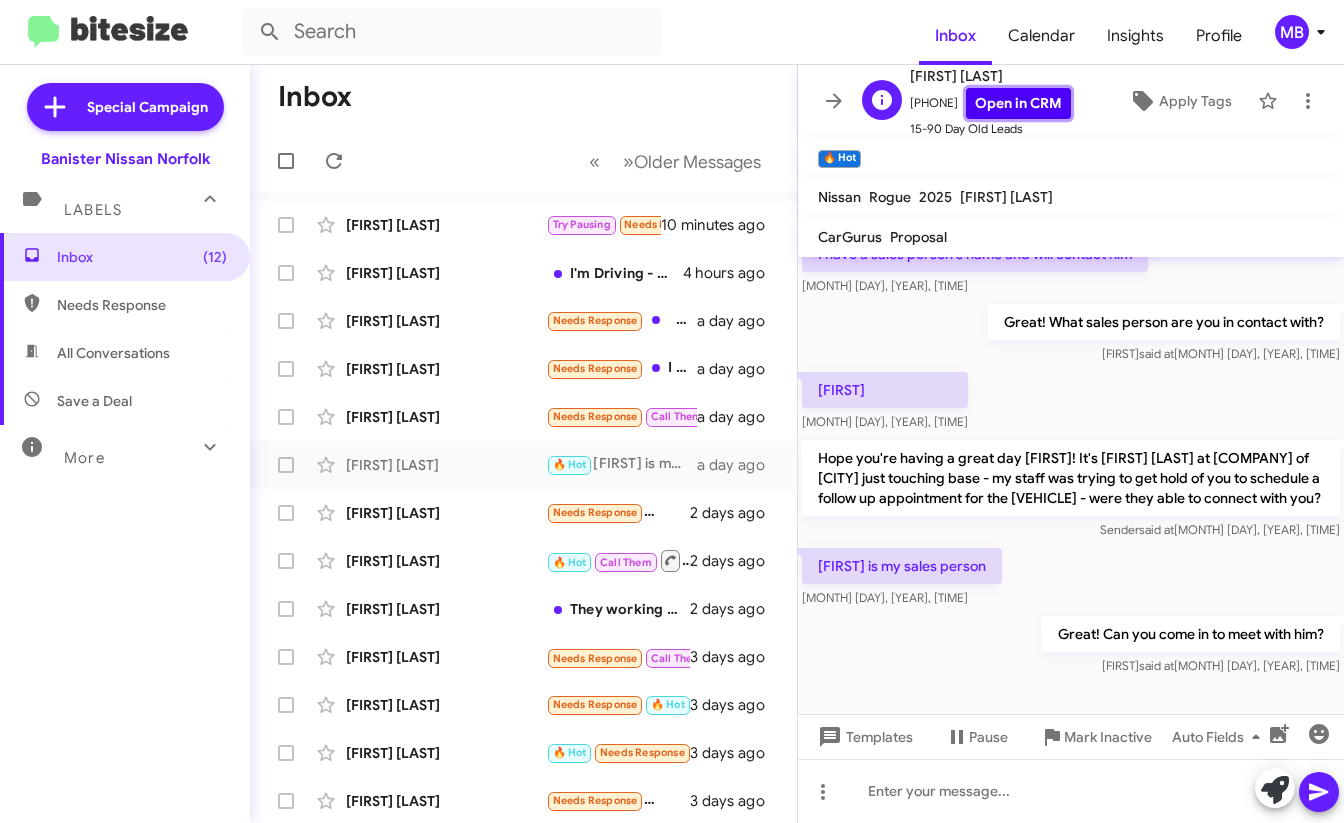 click on "Open in CRM" 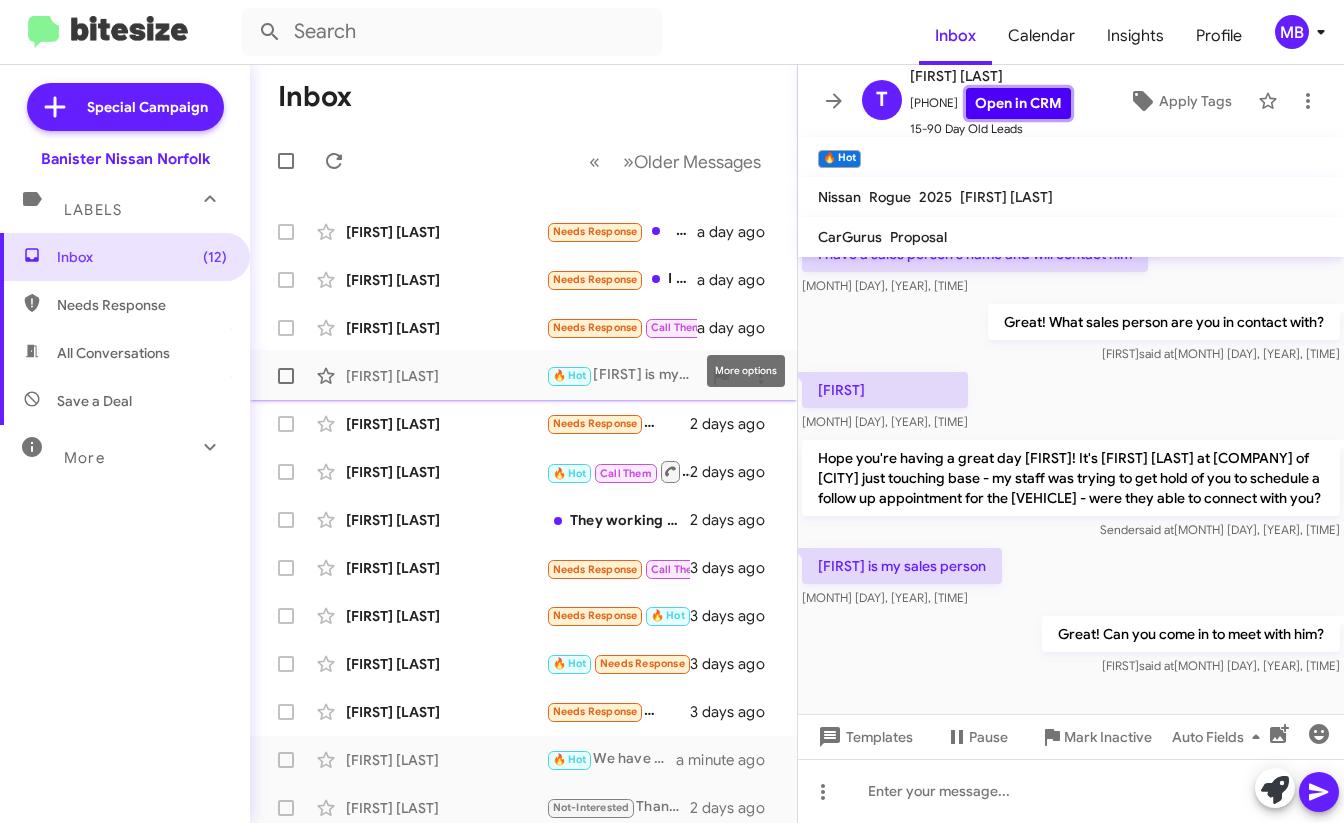scroll, scrollTop: 100, scrollLeft: 0, axis: vertical 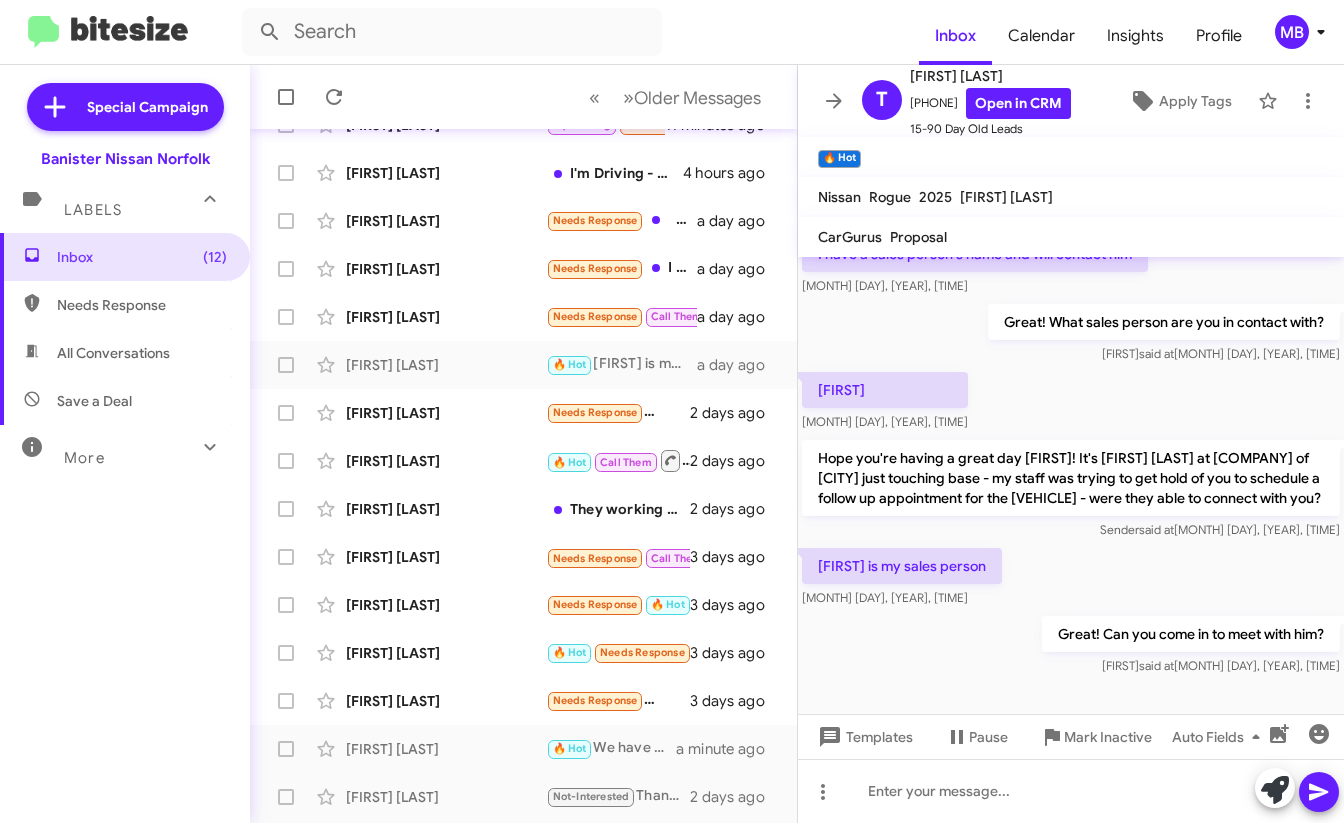click on "Needs Response" at bounding box center [125, 305] 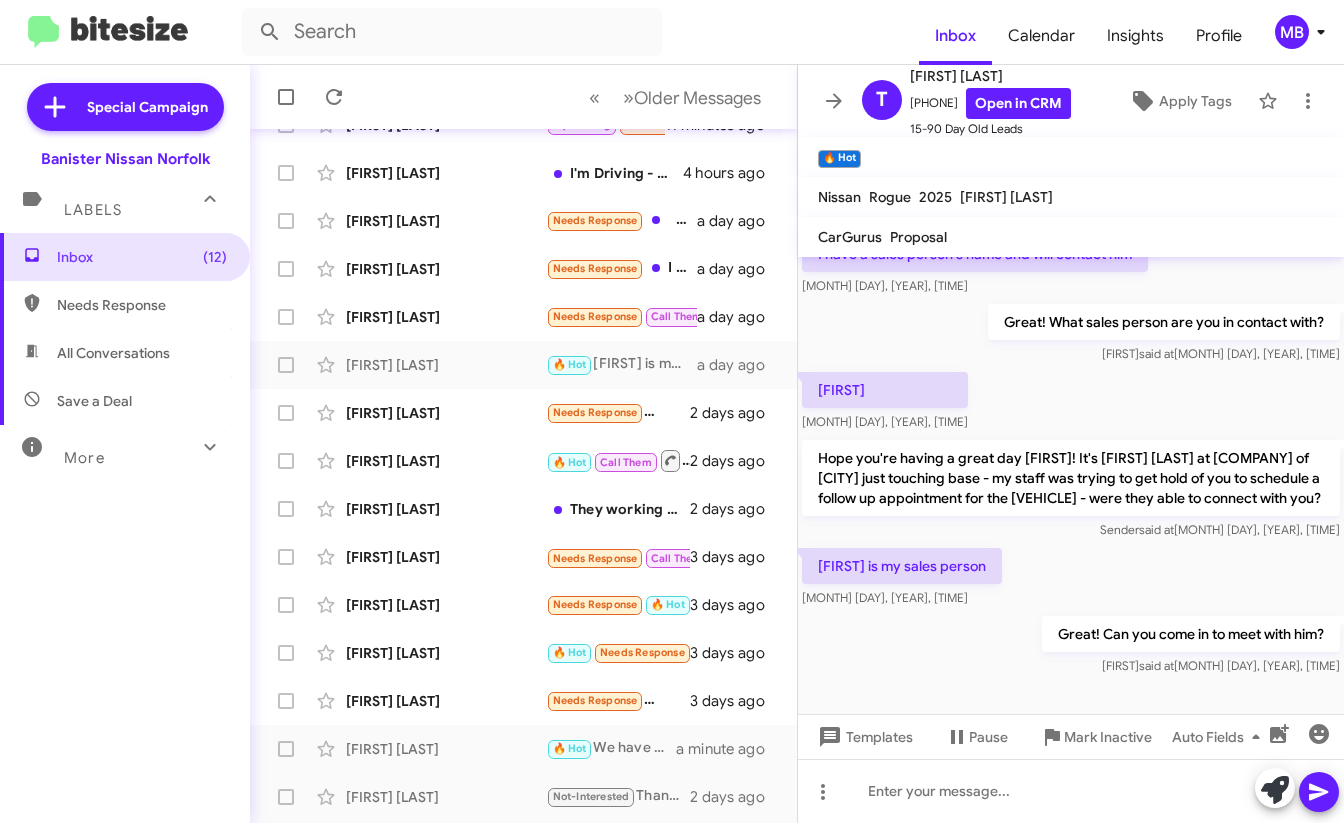 type on "in:needs-response" 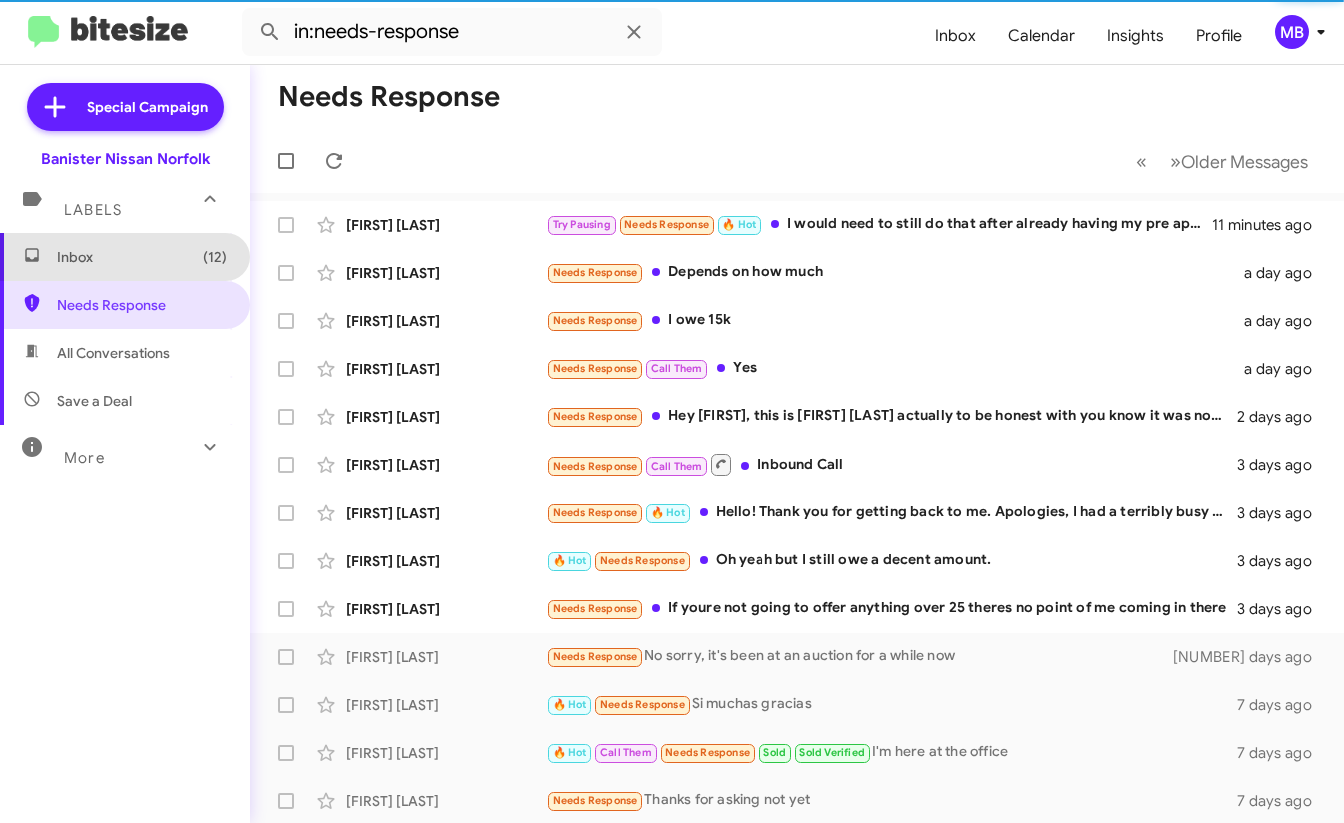 click on "Inbox  (12)" at bounding box center [125, 257] 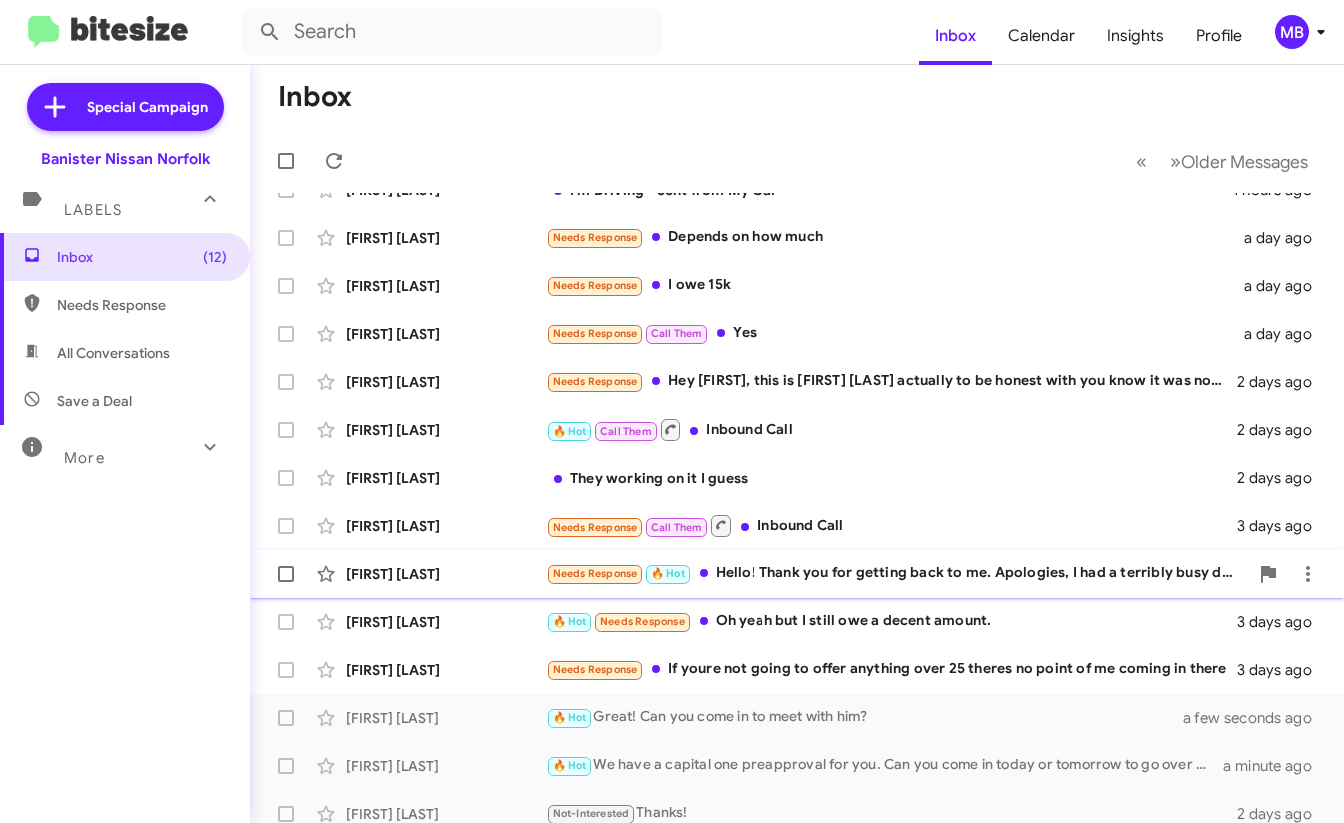 scroll, scrollTop: 100, scrollLeft: 0, axis: vertical 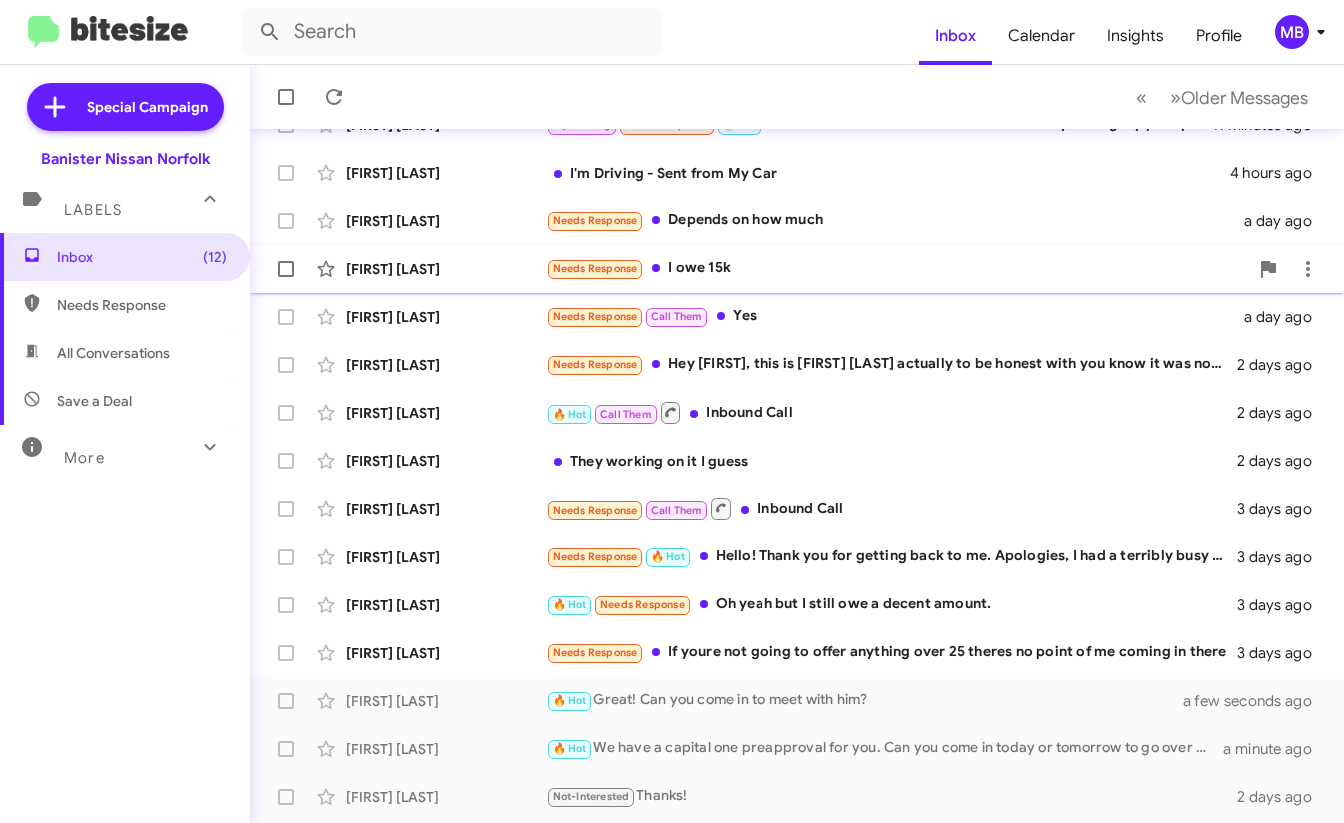 click on "Needs Response   Sold it to a family member" 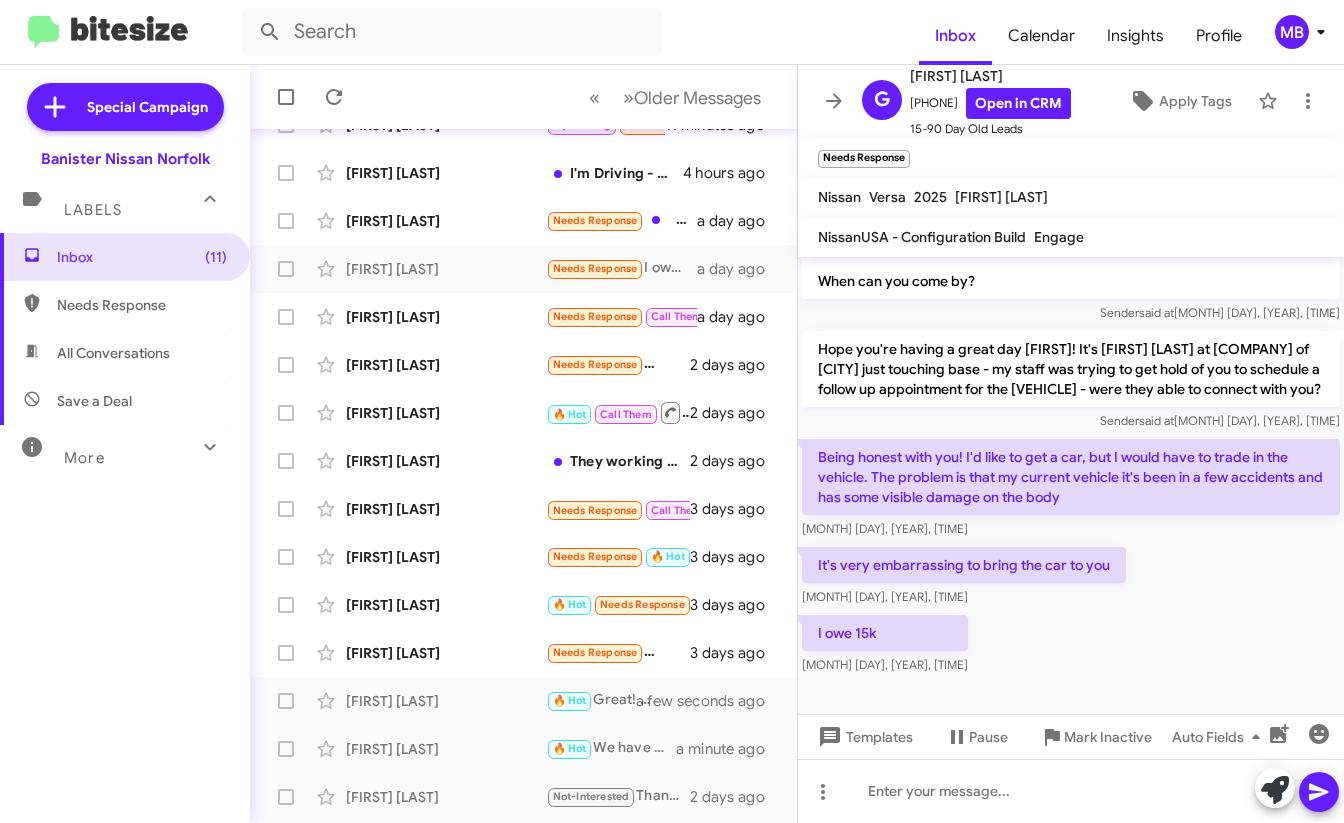 scroll, scrollTop: 333, scrollLeft: 0, axis: vertical 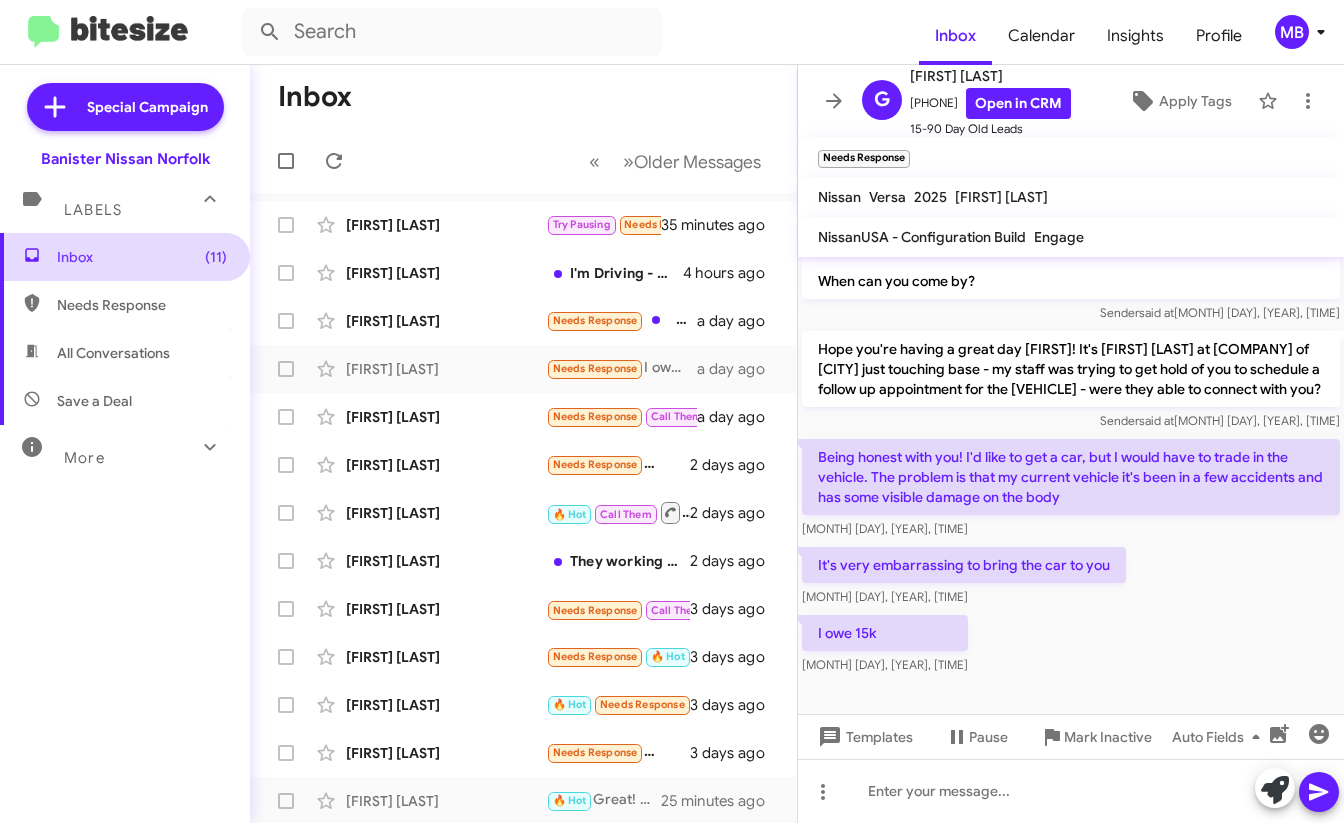 click on "Inbox  (11)" at bounding box center (142, 257) 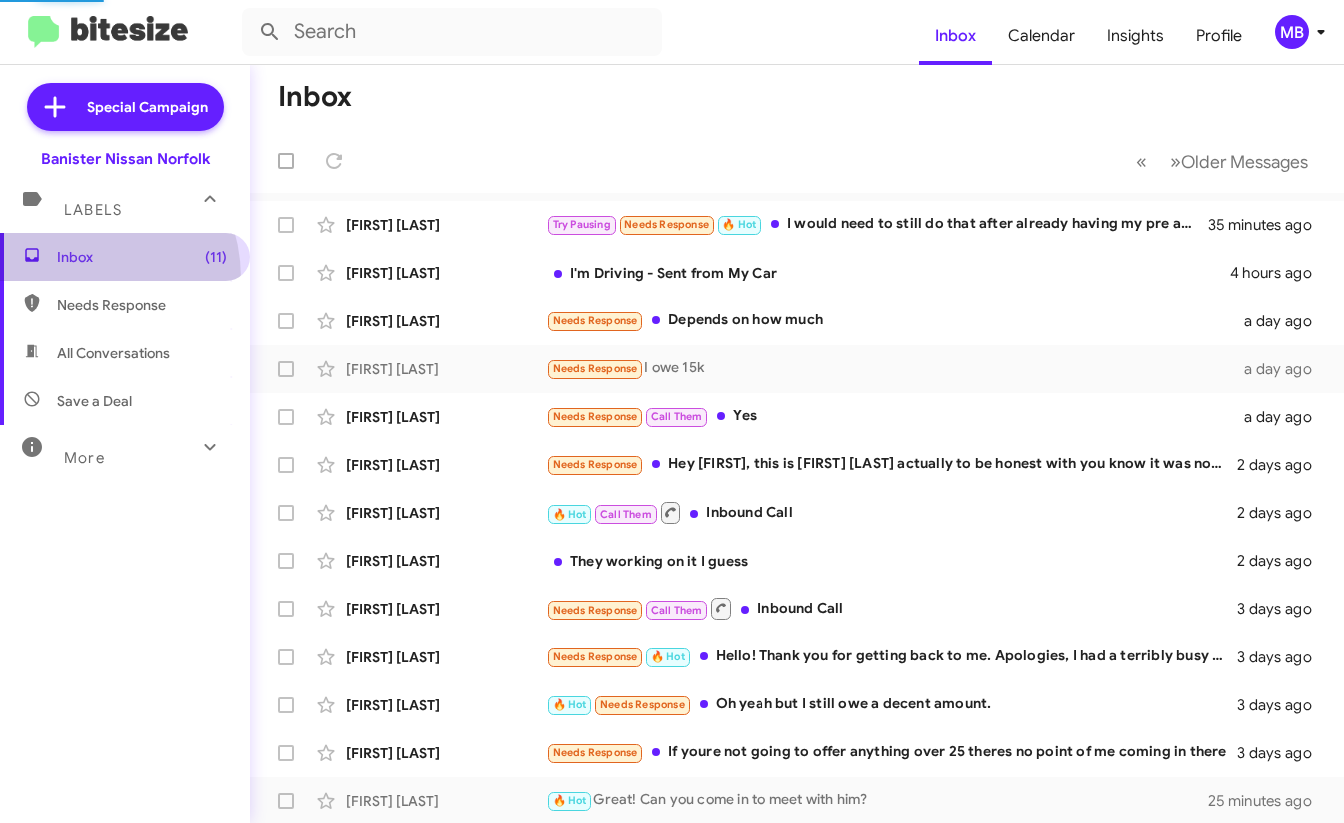 click on "Inbox  (11)" at bounding box center (125, 257) 